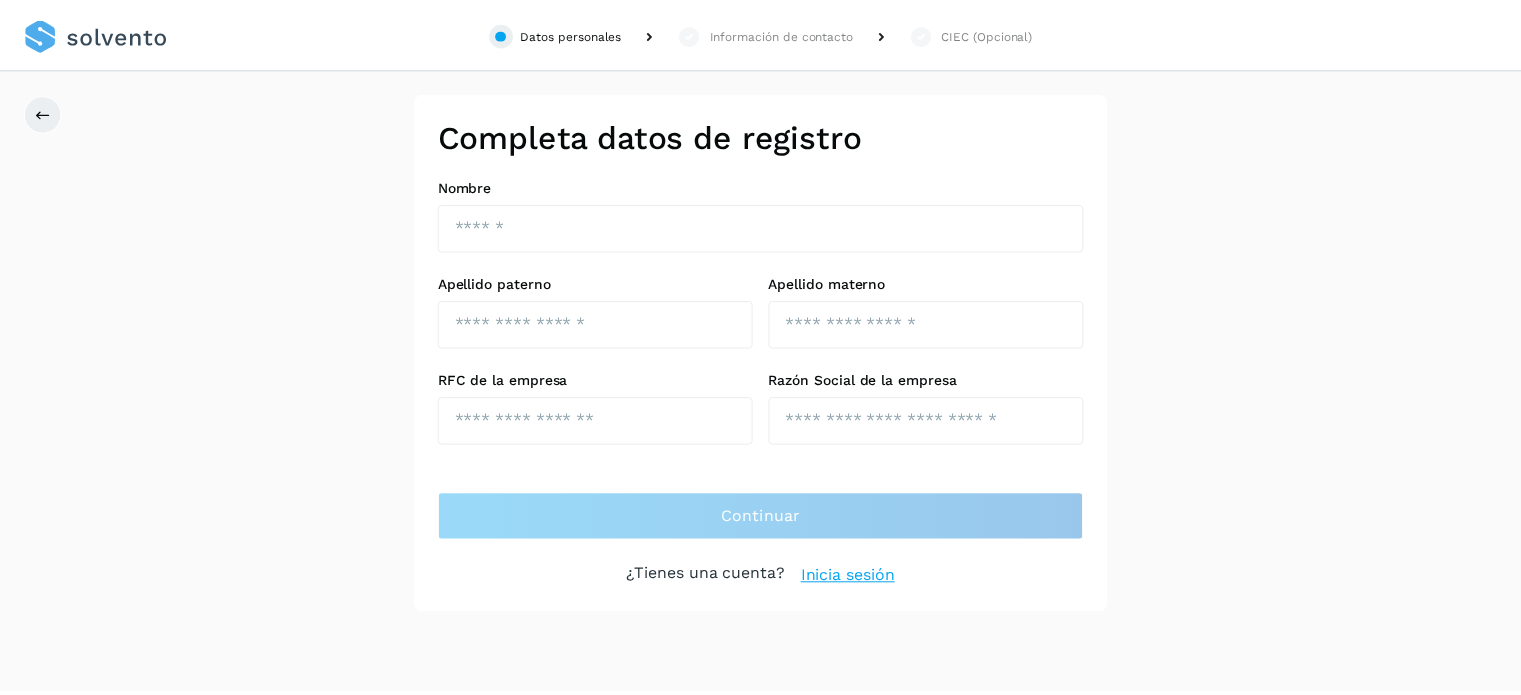 scroll, scrollTop: 0, scrollLeft: 0, axis: both 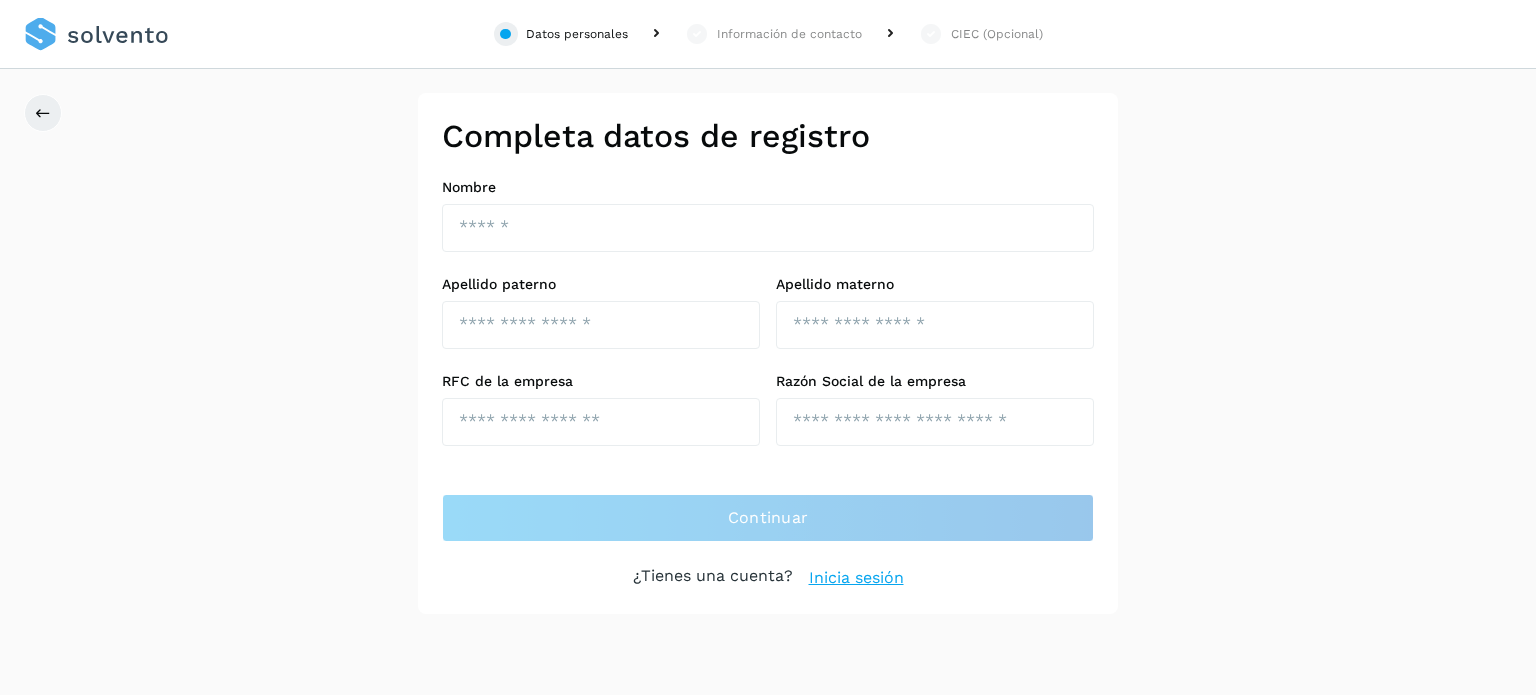 click on "Inicia sesión" at bounding box center [856, 578] 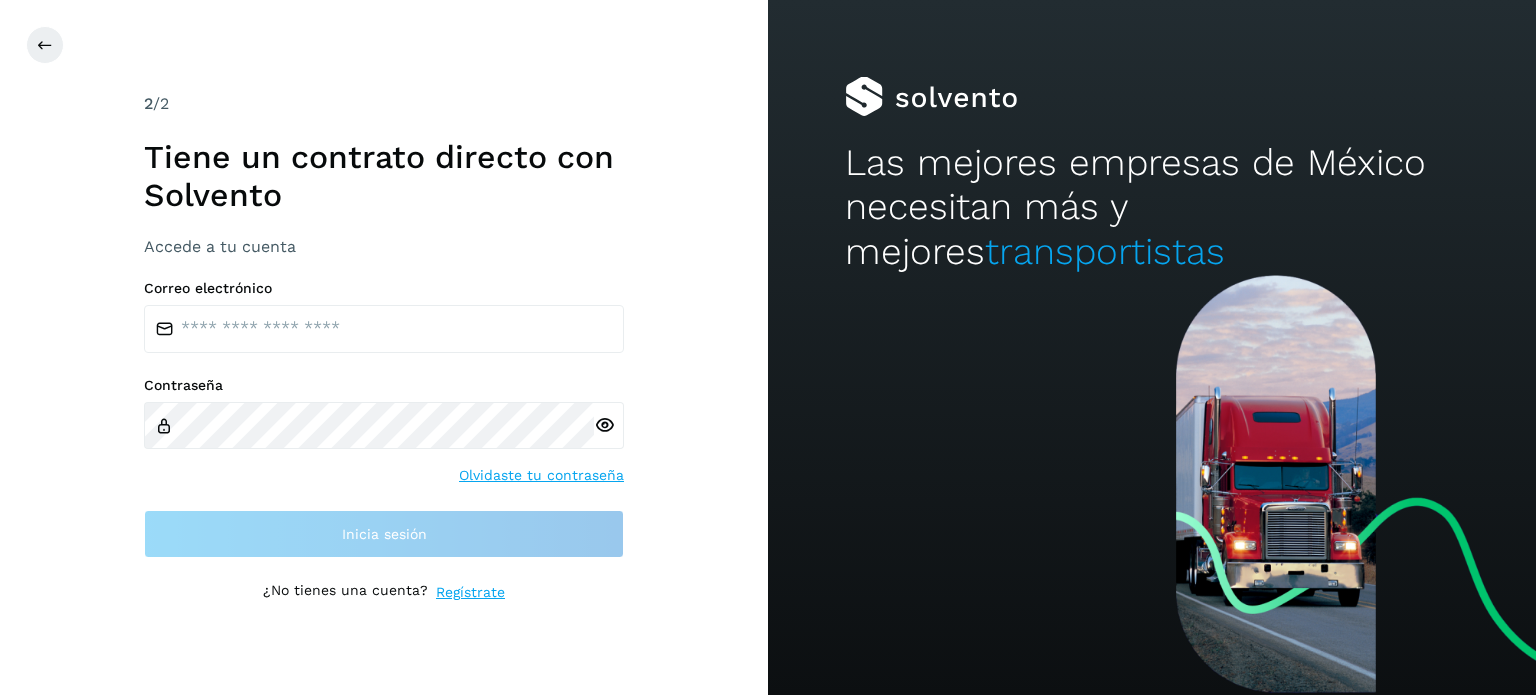 click on "Correo electrónico  Contraseña  Olvidaste tu contraseña Inicia sesión" at bounding box center (384, 419) 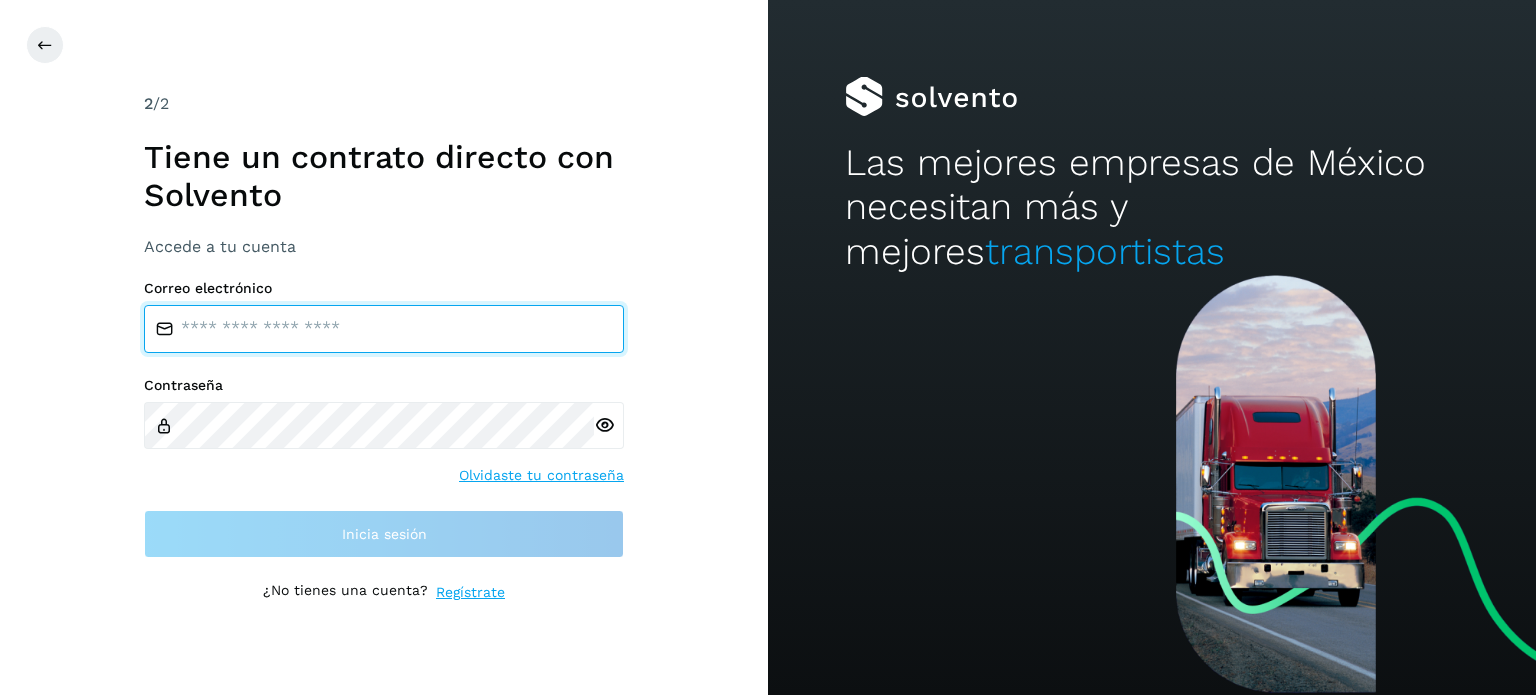 click at bounding box center (384, 329) 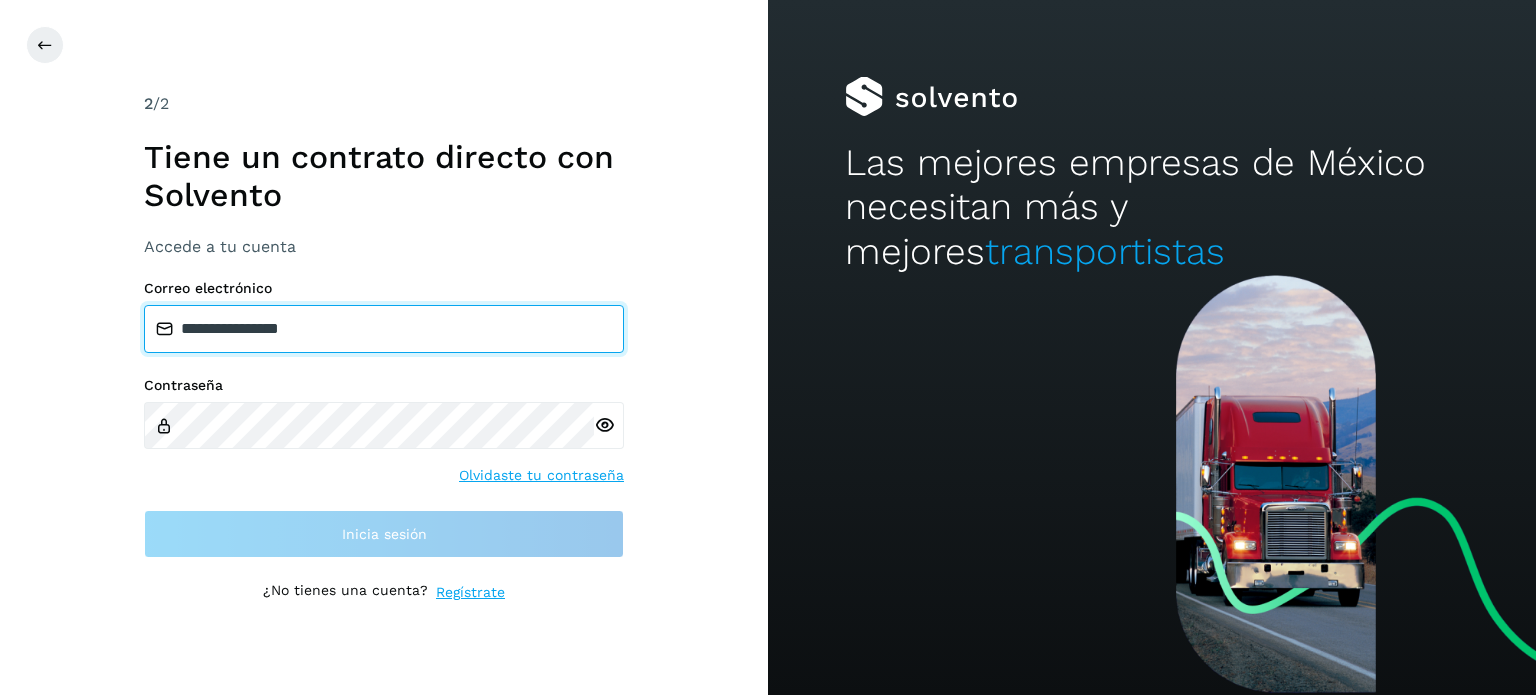 click on "**********" at bounding box center [384, 329] 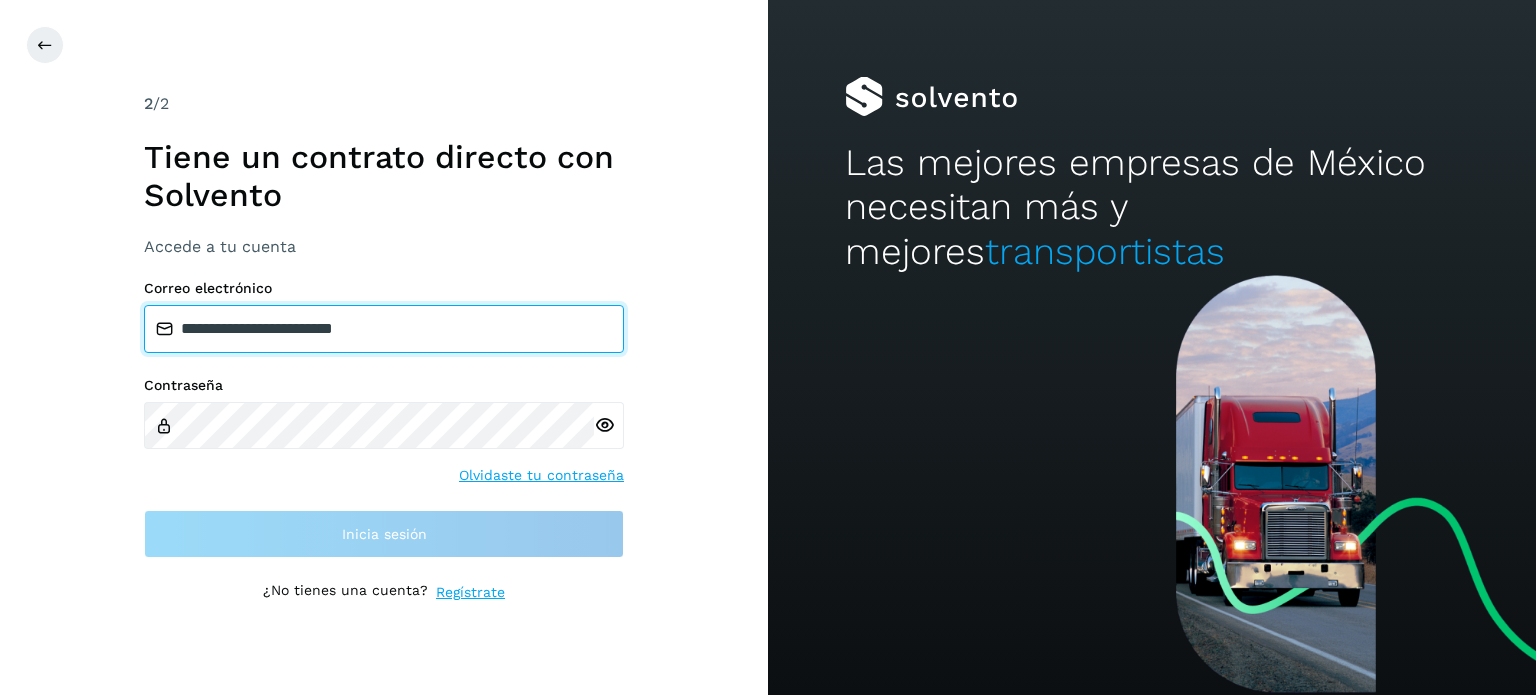 type on "**********" 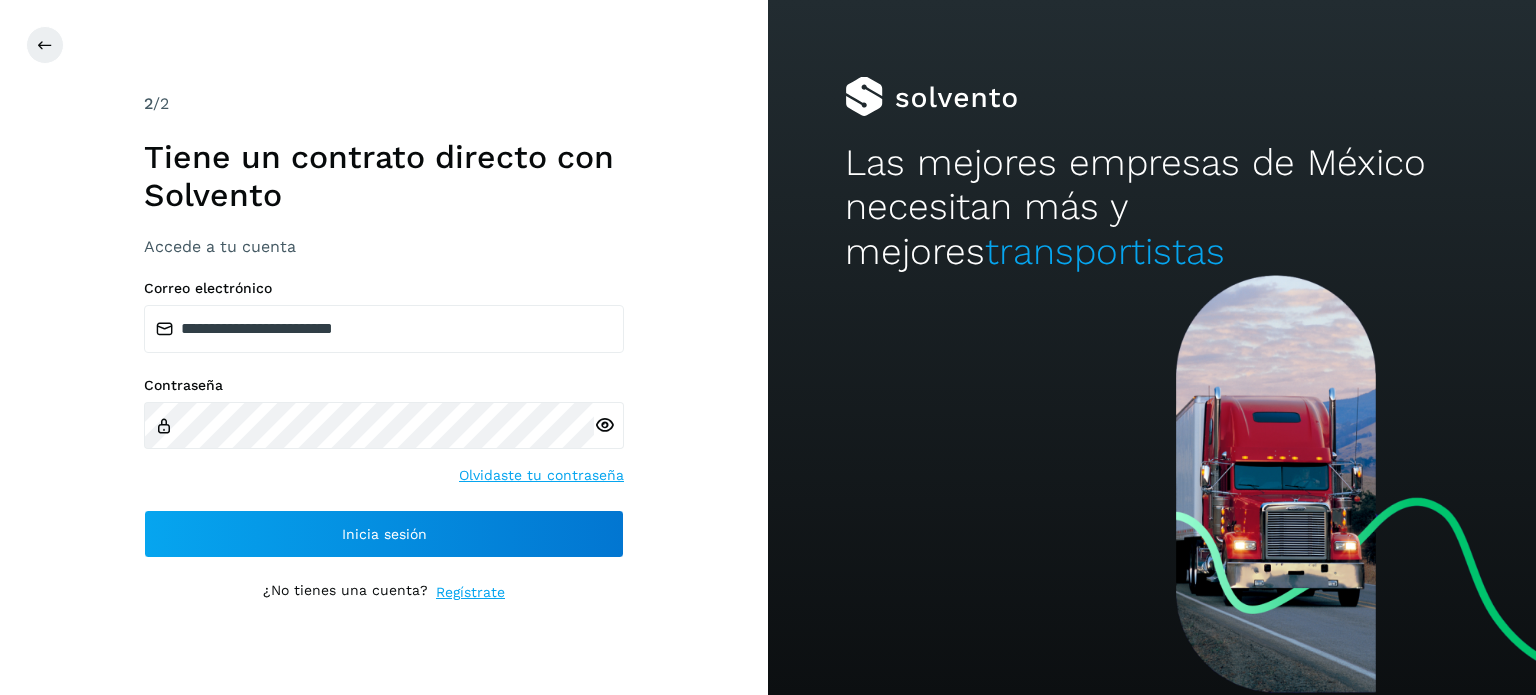 click at bounding box center (604, 425) 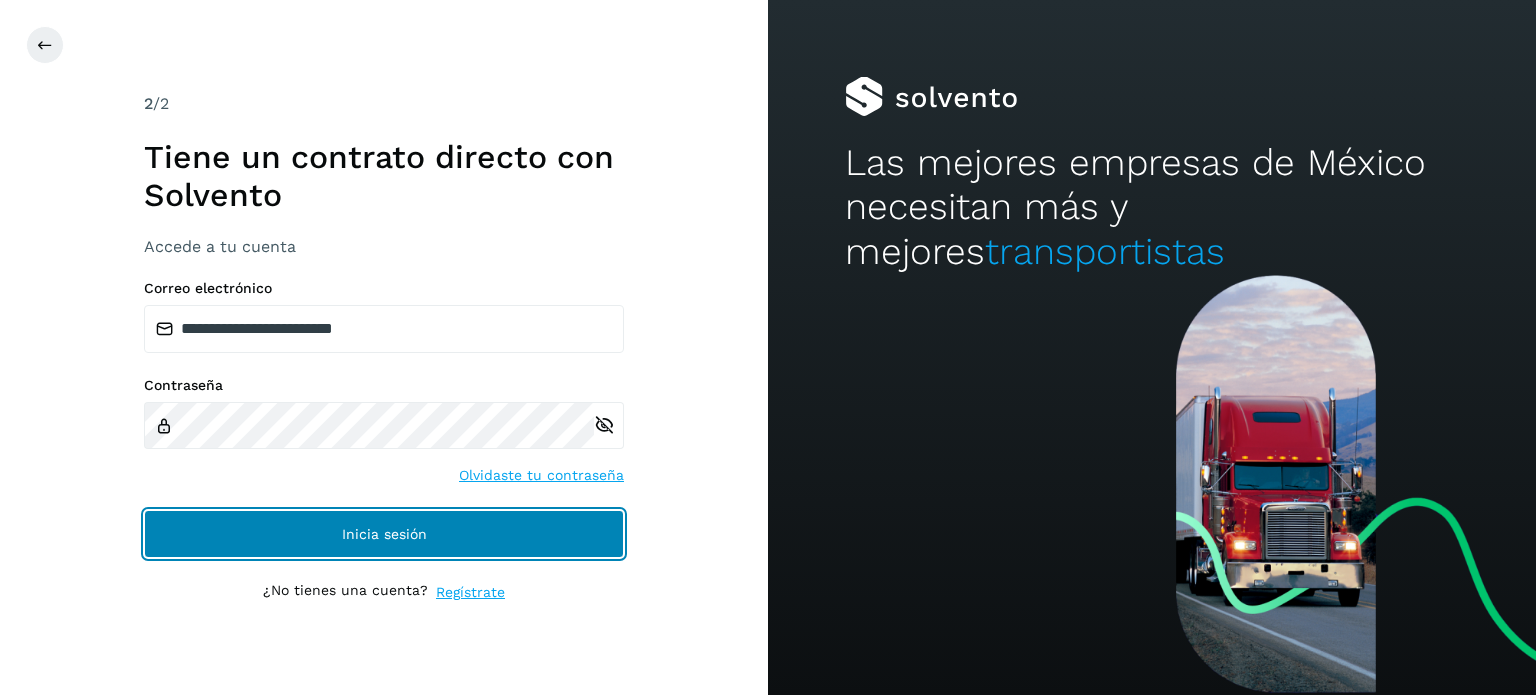 click on "Inicia sesión" at bounding box center (384, 534) 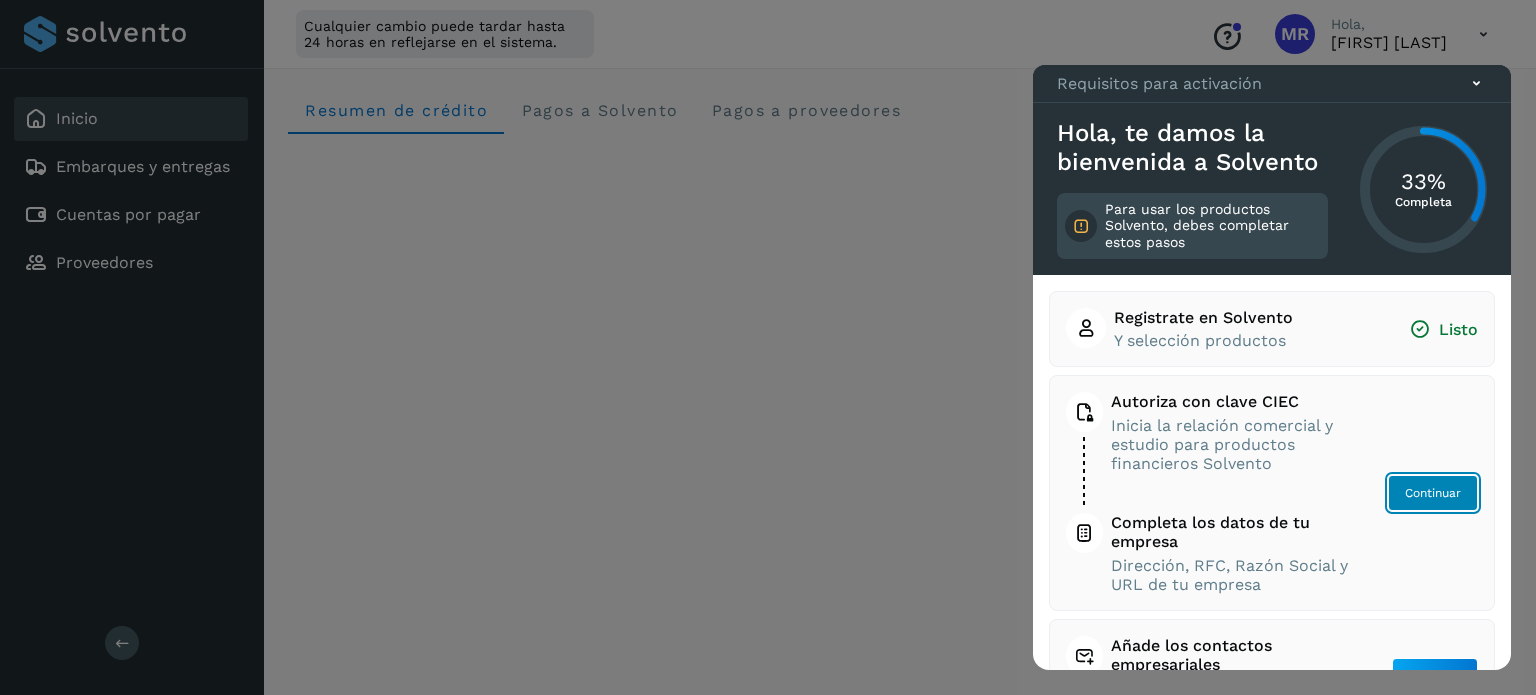 click on "Continuar" 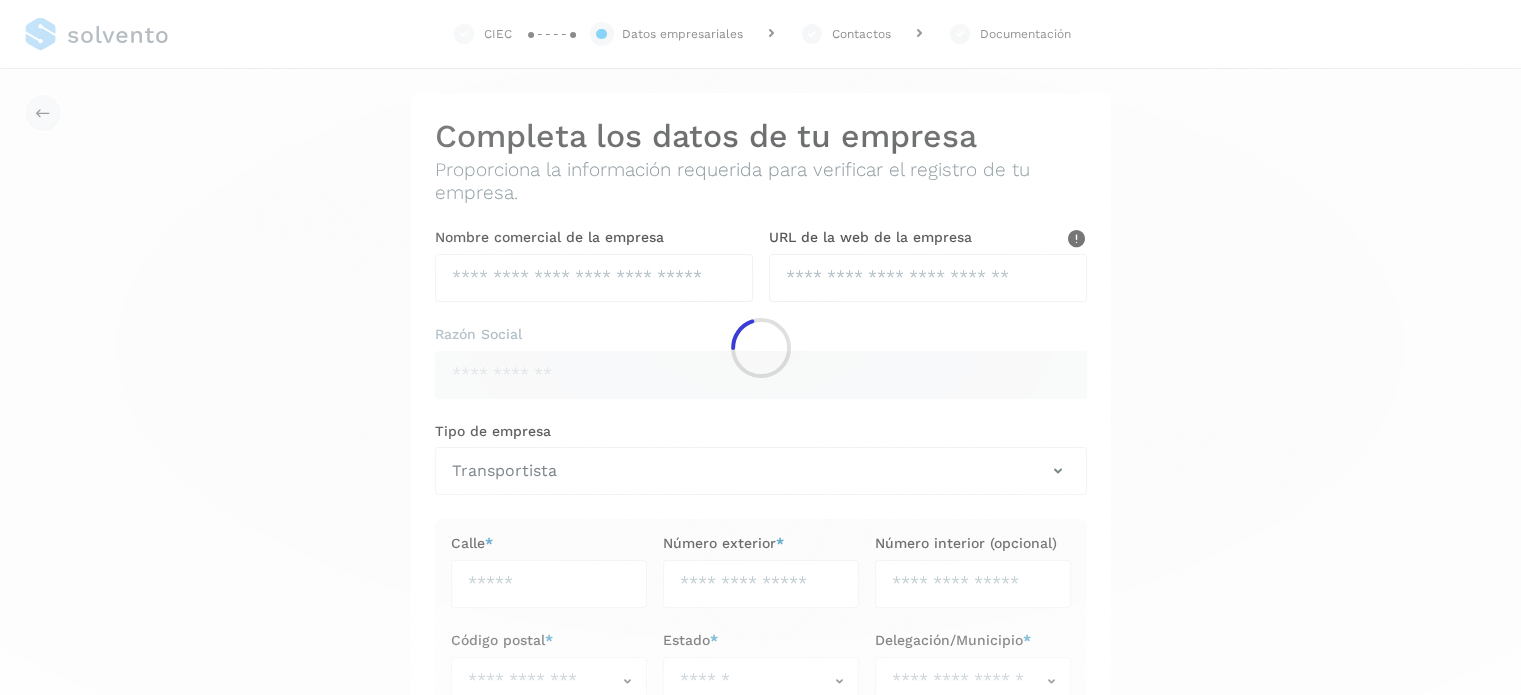 type on "**********" 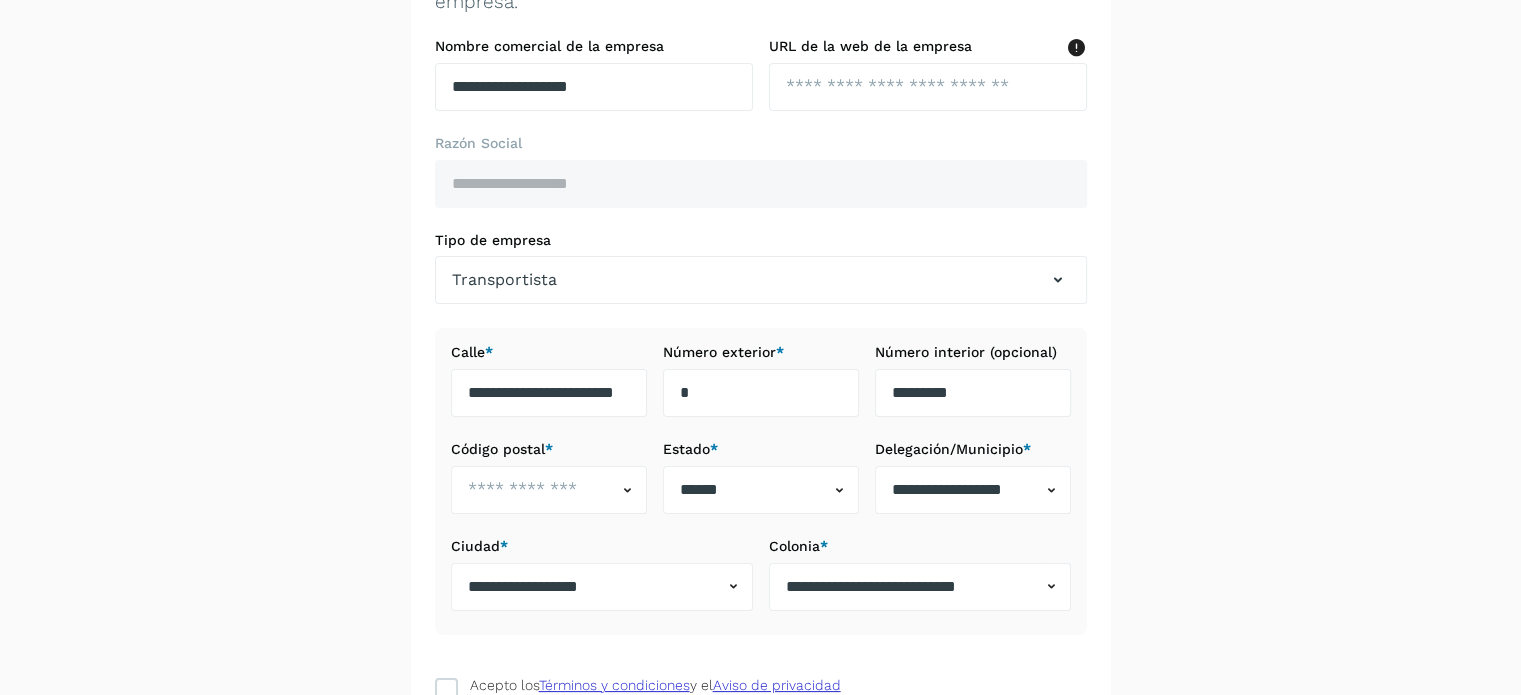 scroll, scrollTop: 200, scrollLeft: 0, axis: vertical 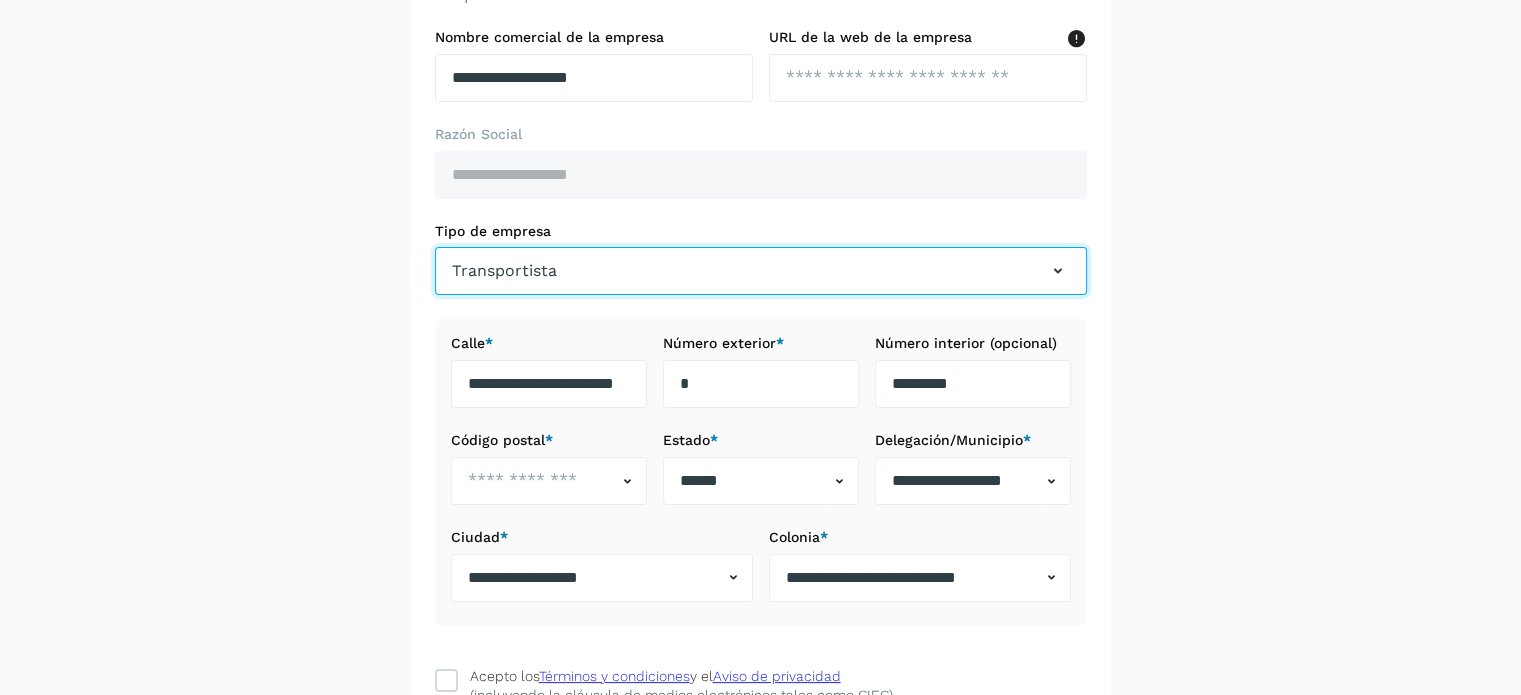 click on "Transportista" at bounding box center (761, 271) 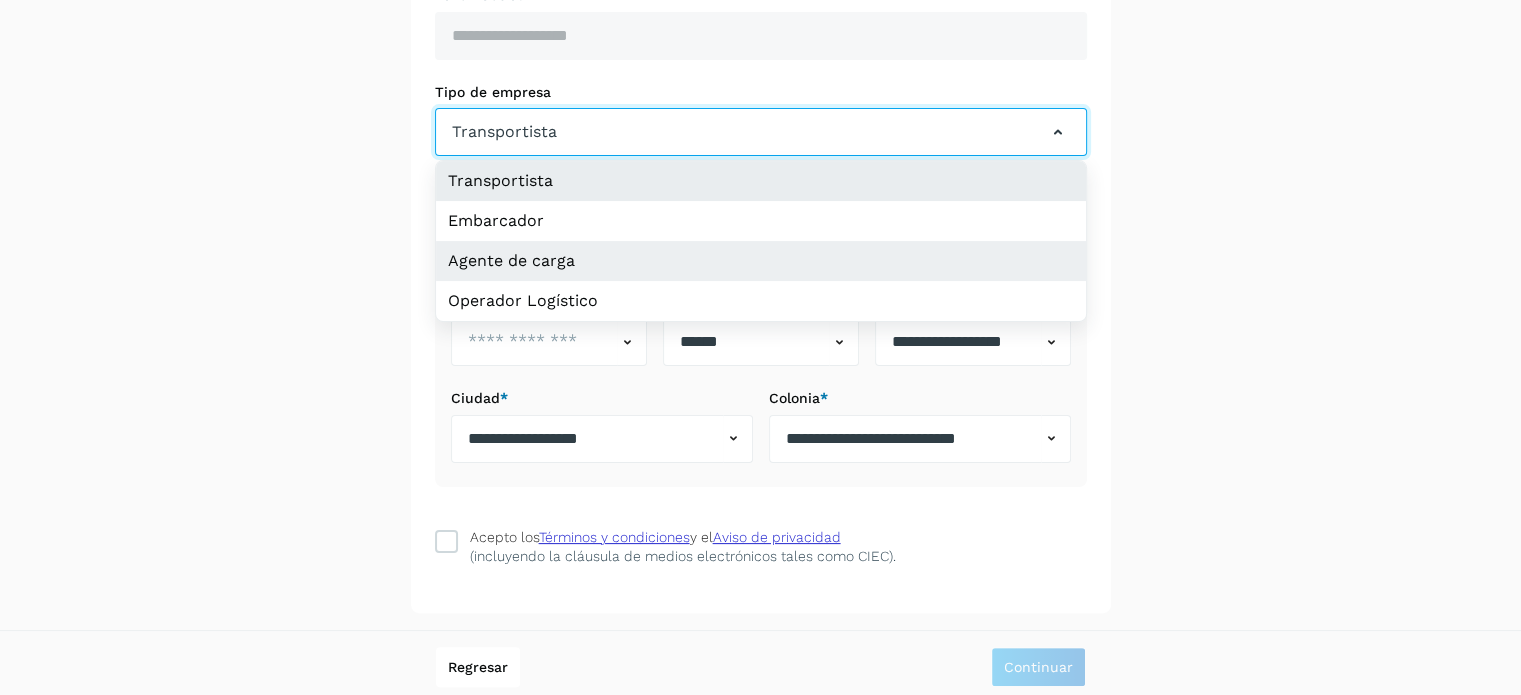 scroll, scrollTop: 344, scrollLeft: 0, axis: vertical 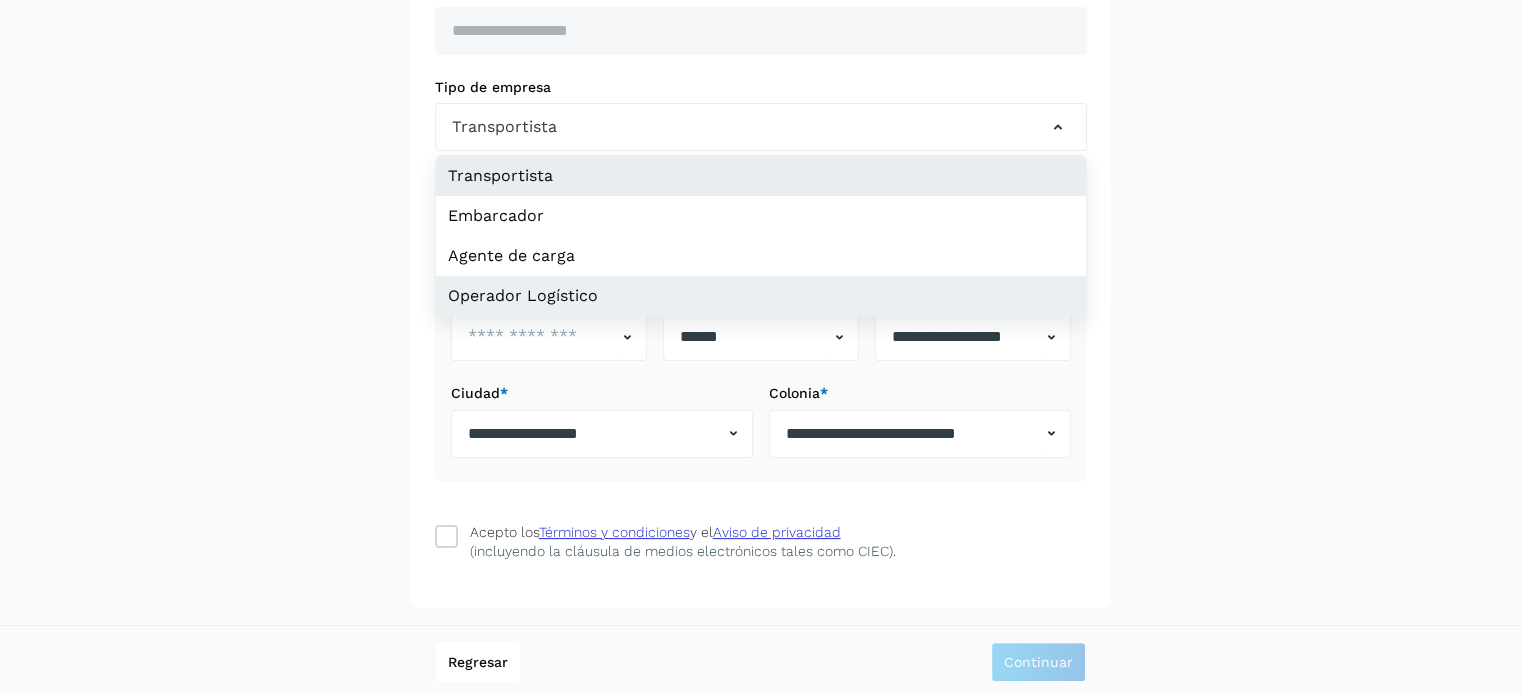 click on "Operador Logístico" 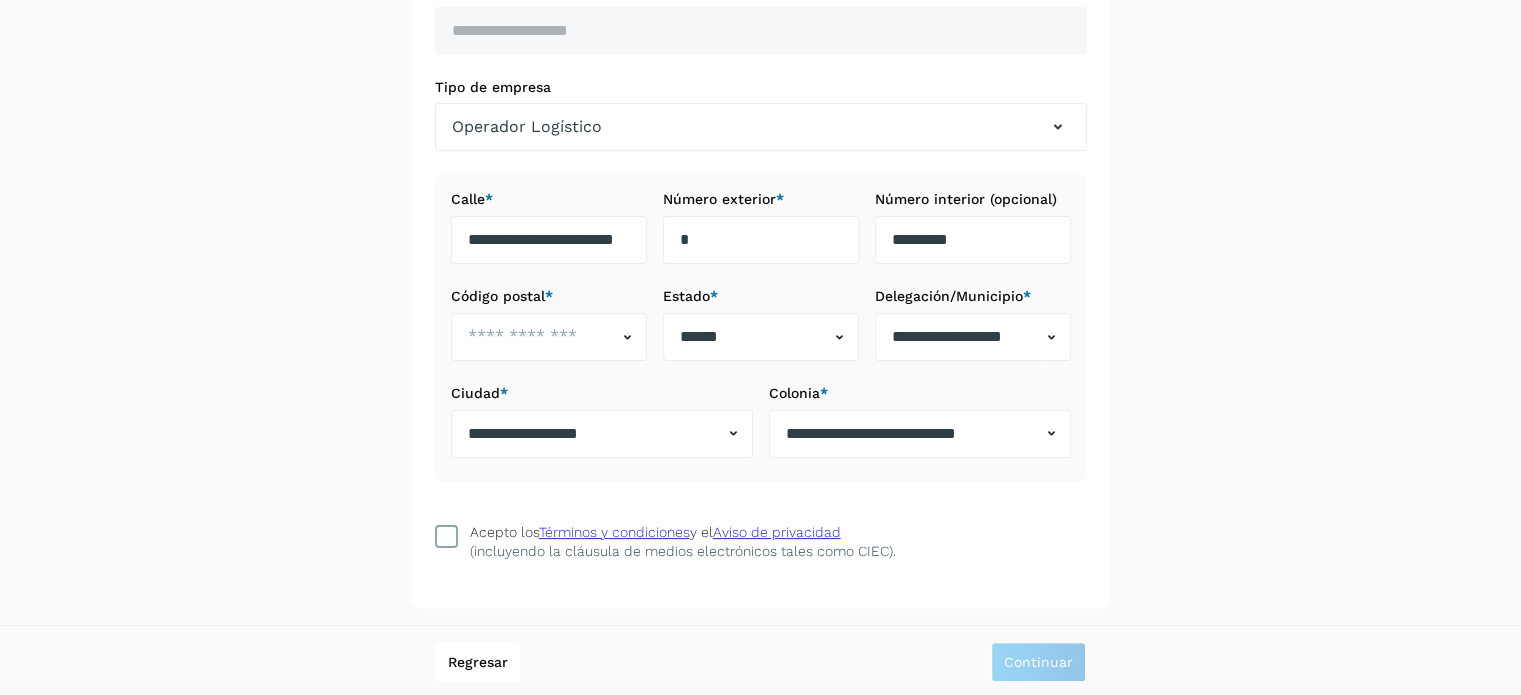 click at bounding box center (446, 536) 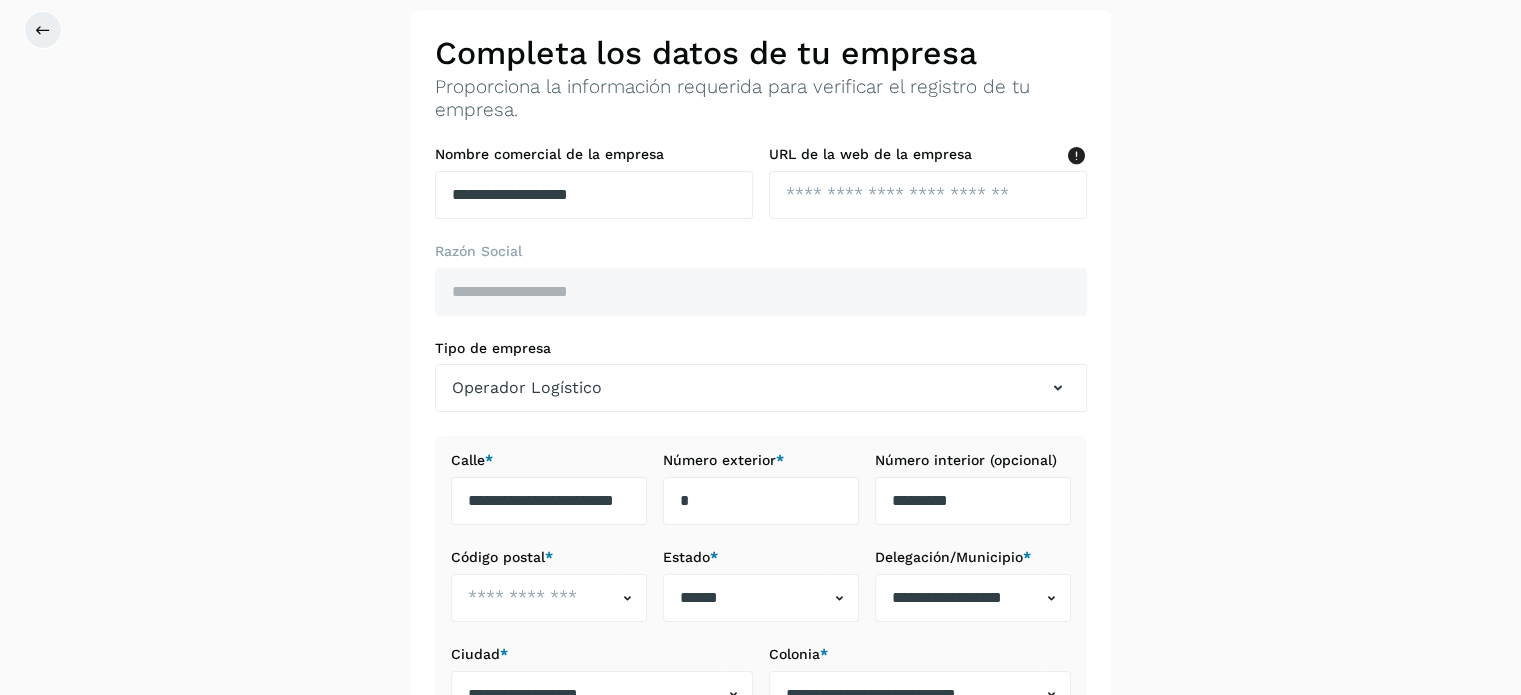 scroll, scrollTop: 44, scrollLeft: 0, axis: vertical 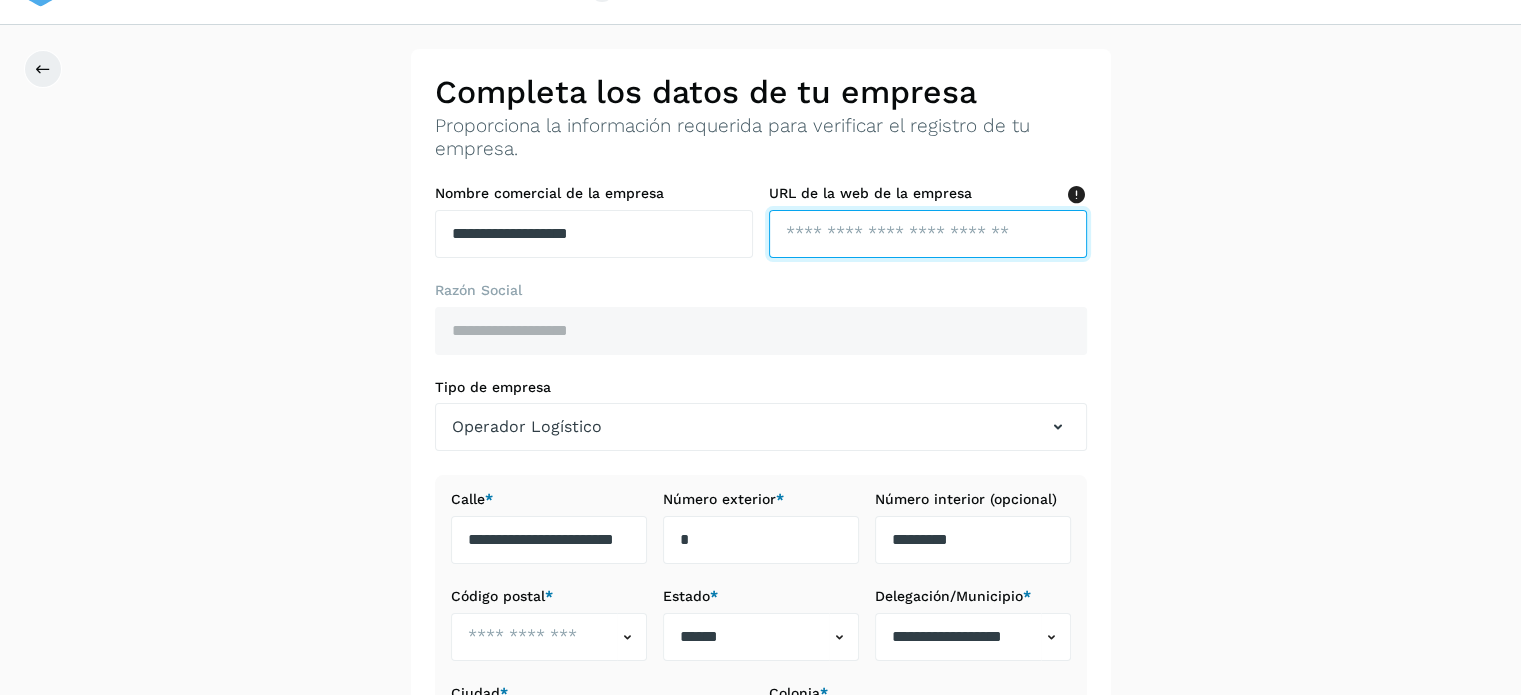 click at bounding box center [928, 234] 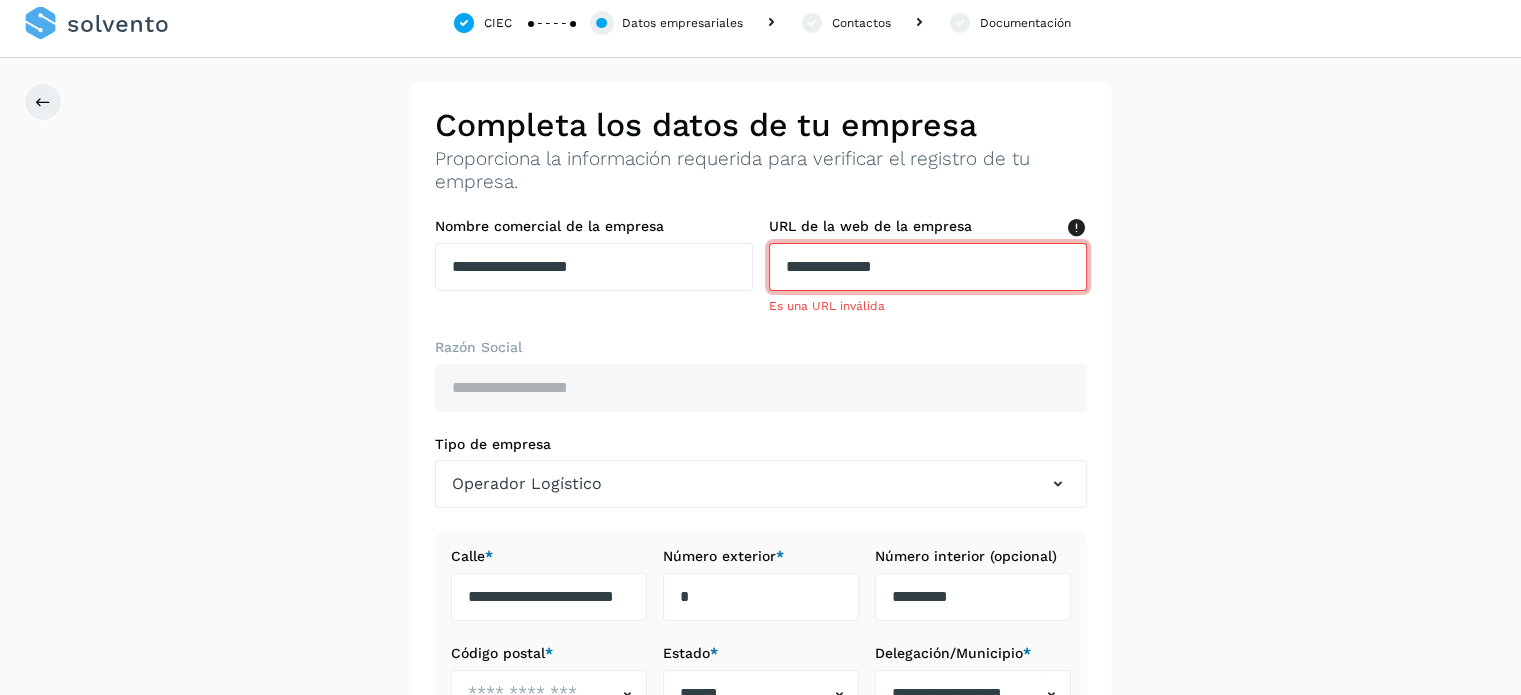 scroll, scrollTop: 0, scrollLeft: 0, axis: both 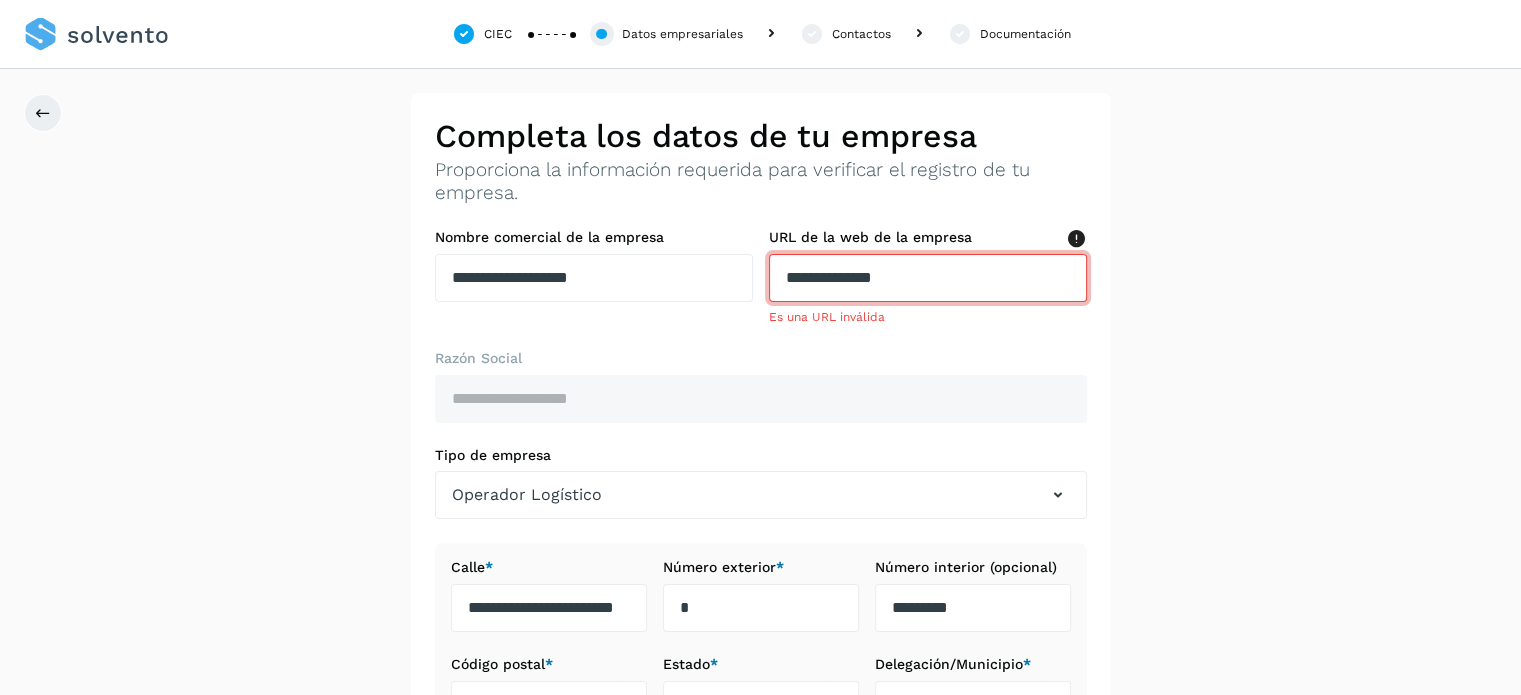click on "**********" at bounding box center [928, 278] 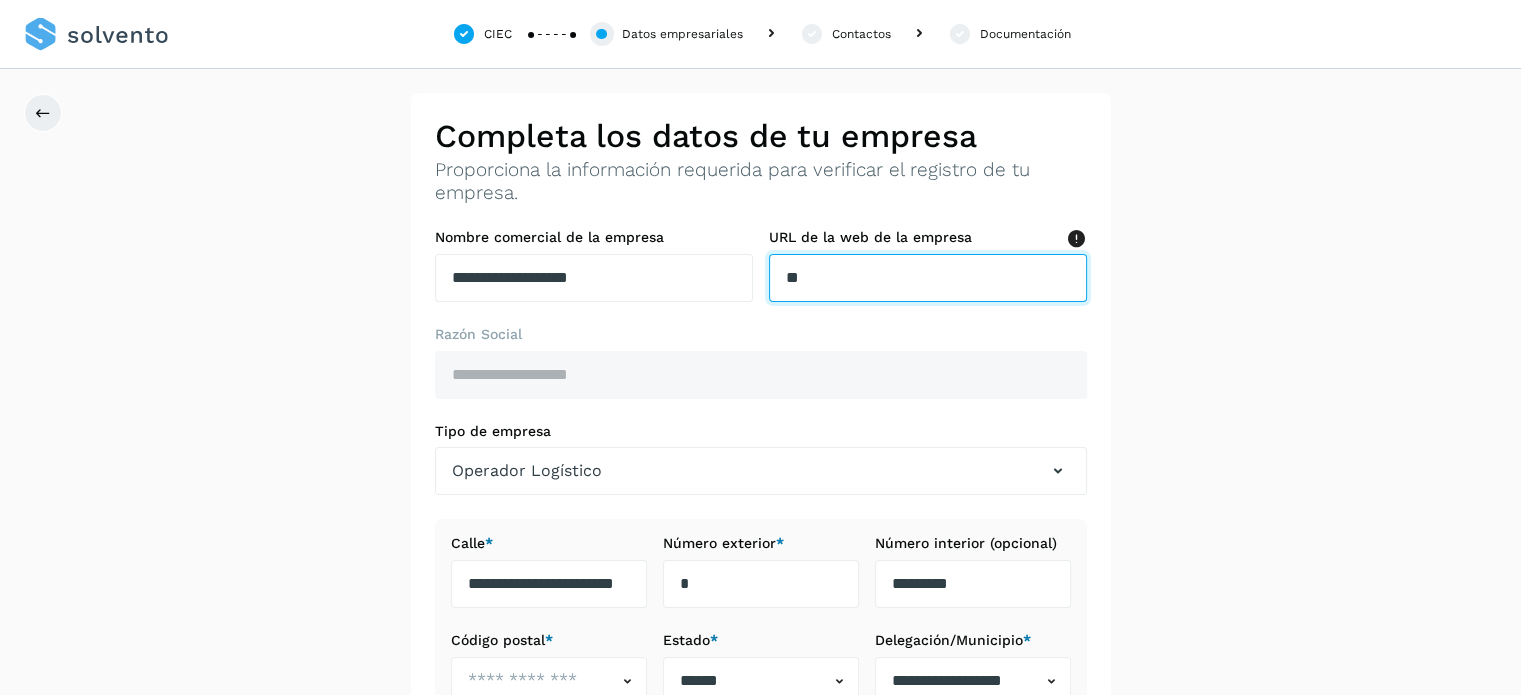 type on "*" 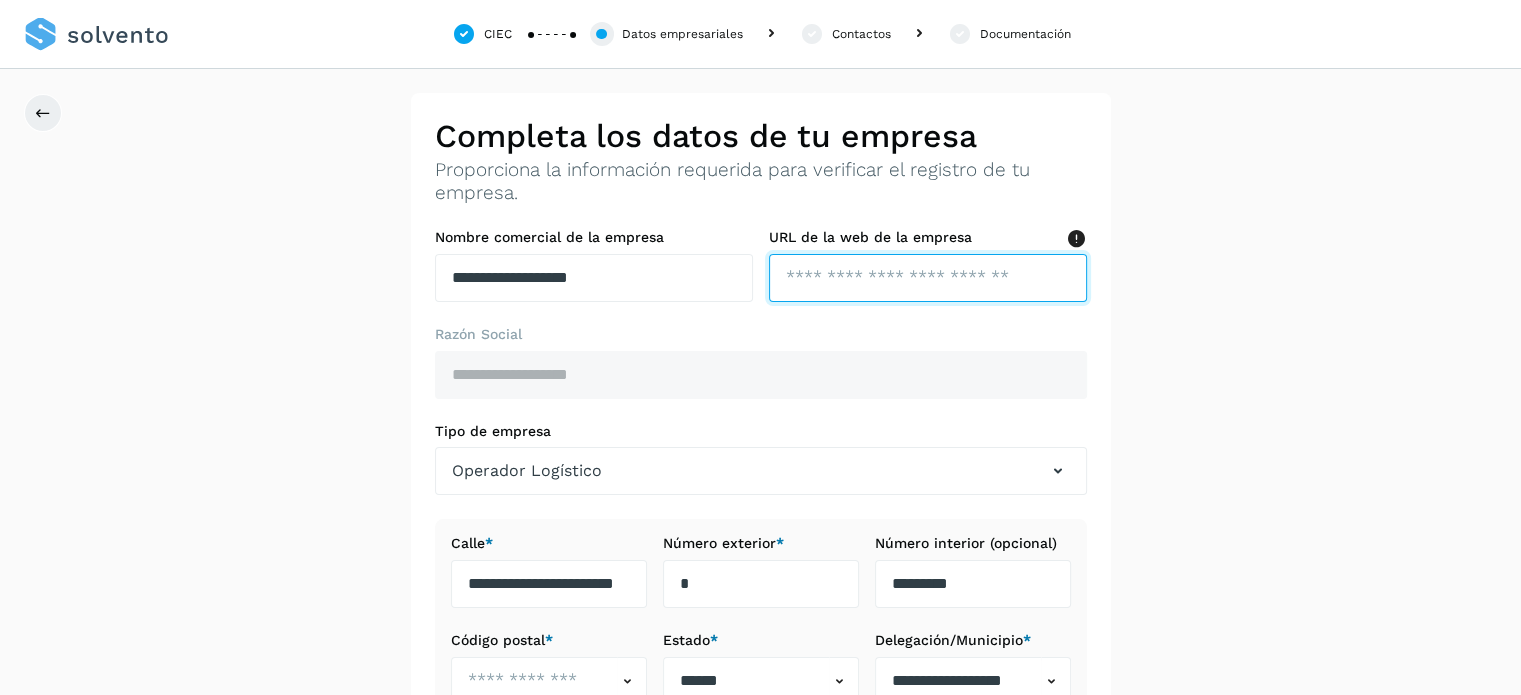 paste on "**********" 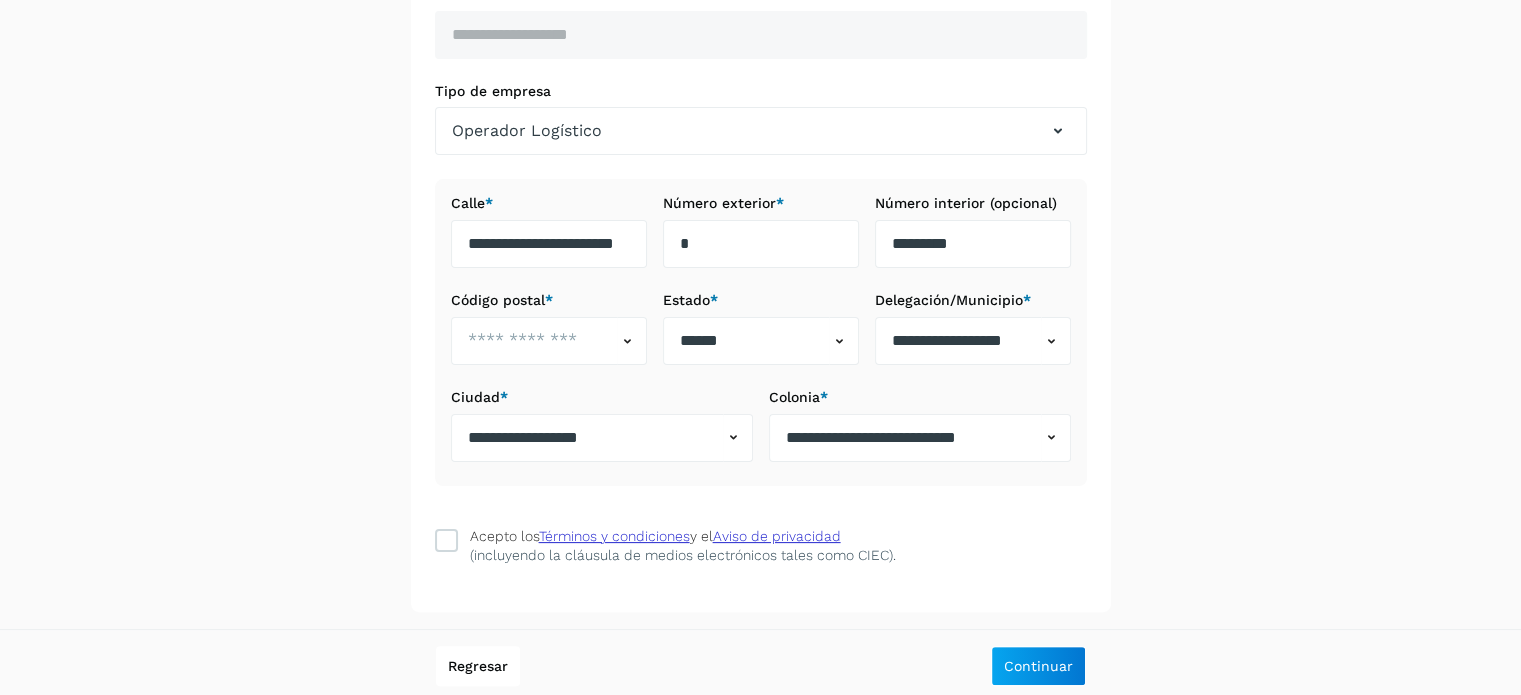 scroll, scrollTop: 344, scrollLeft: 0, axis: vertical 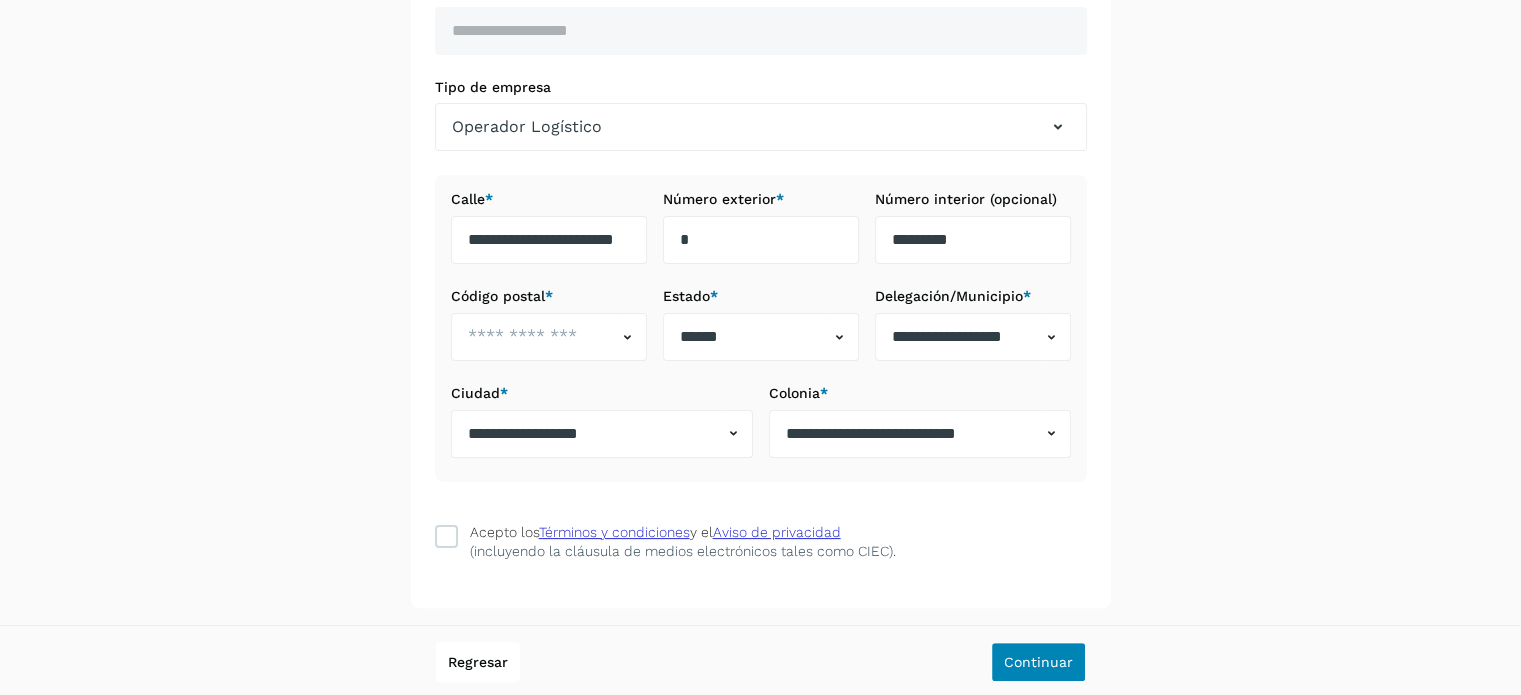 type on "**********" 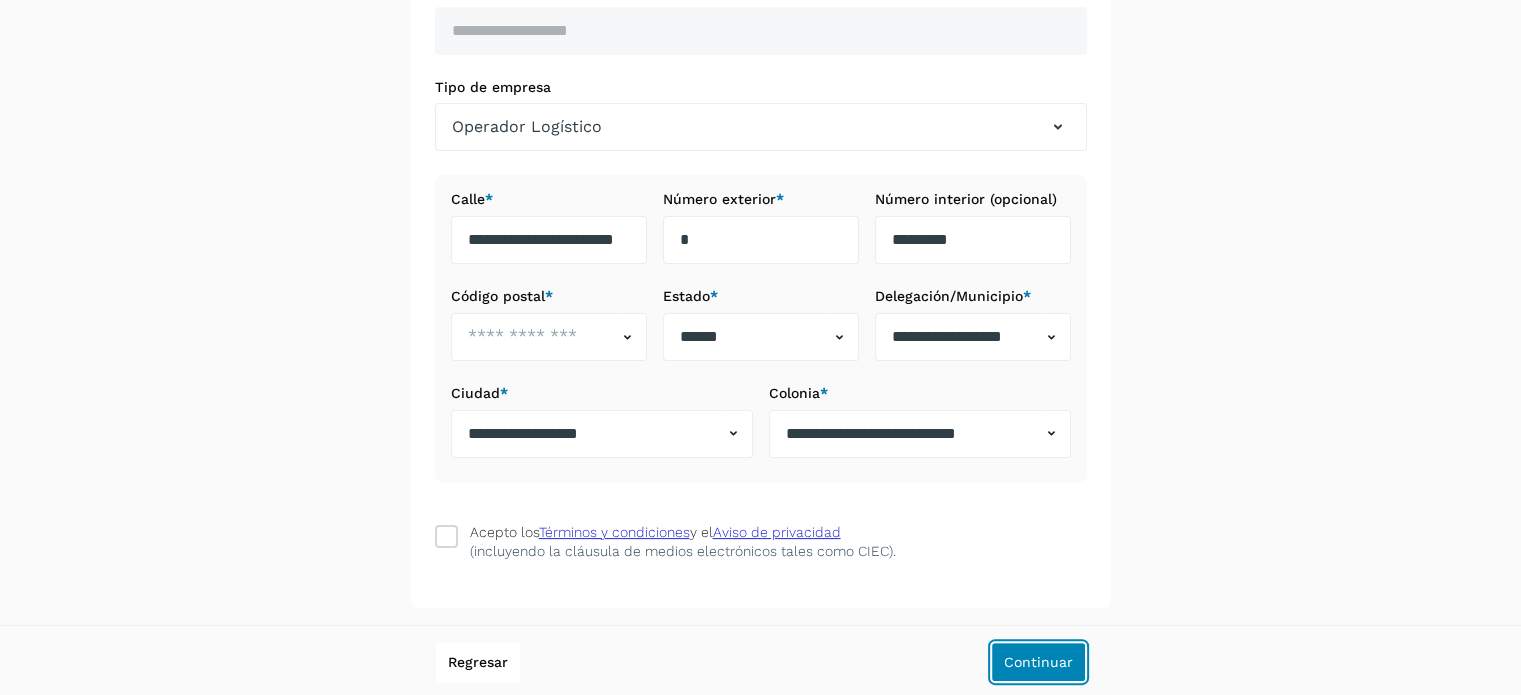 click on "Continuar" 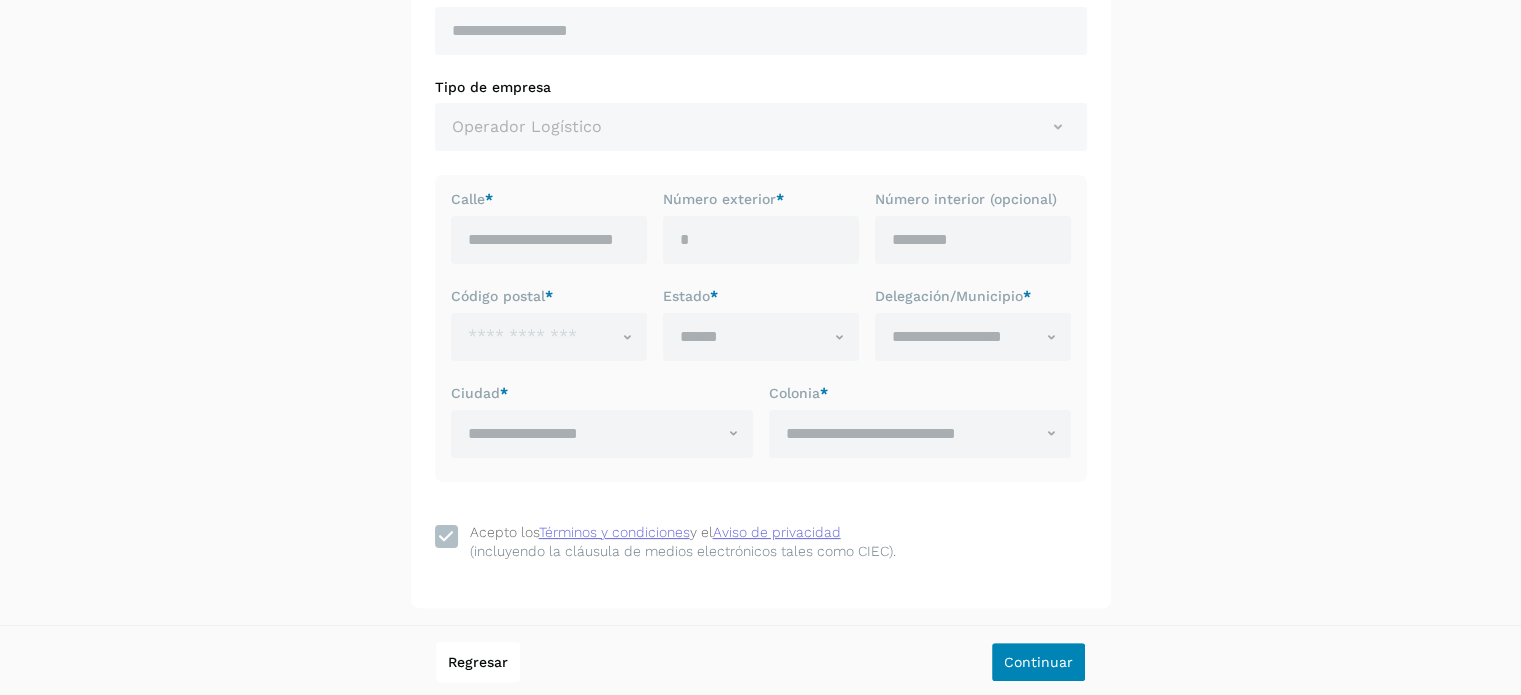 scroll, scrollTop: 0, scrollLeft: 0, axis: both 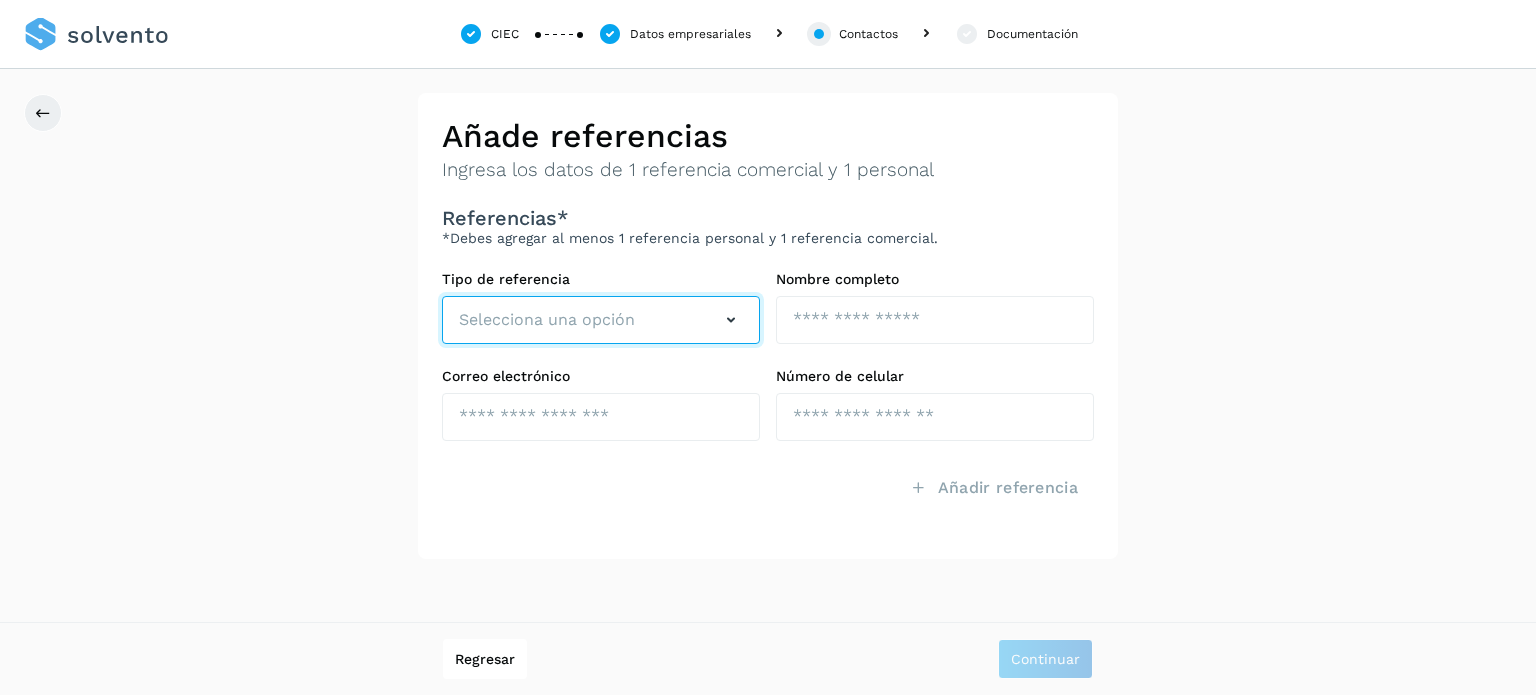 click at bounding box center [731, 320] 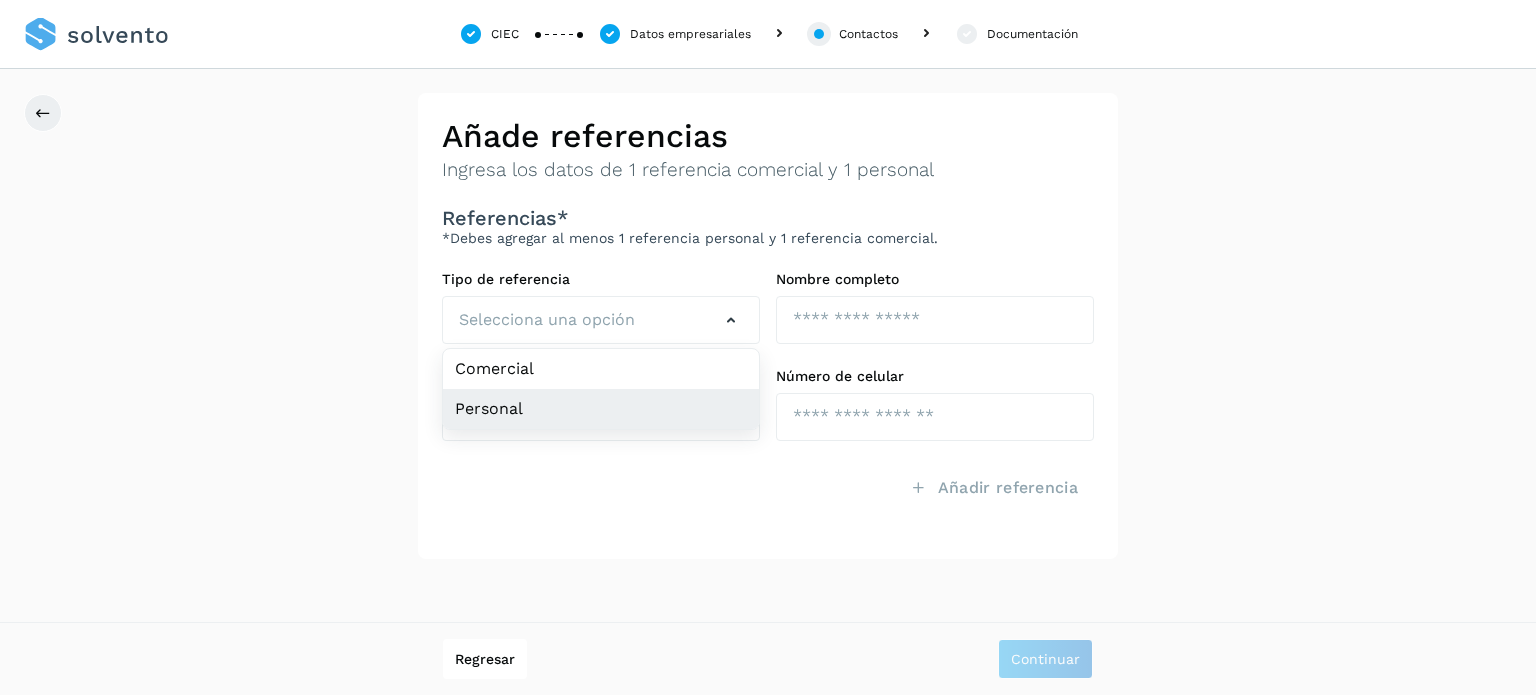 click on "Personal" 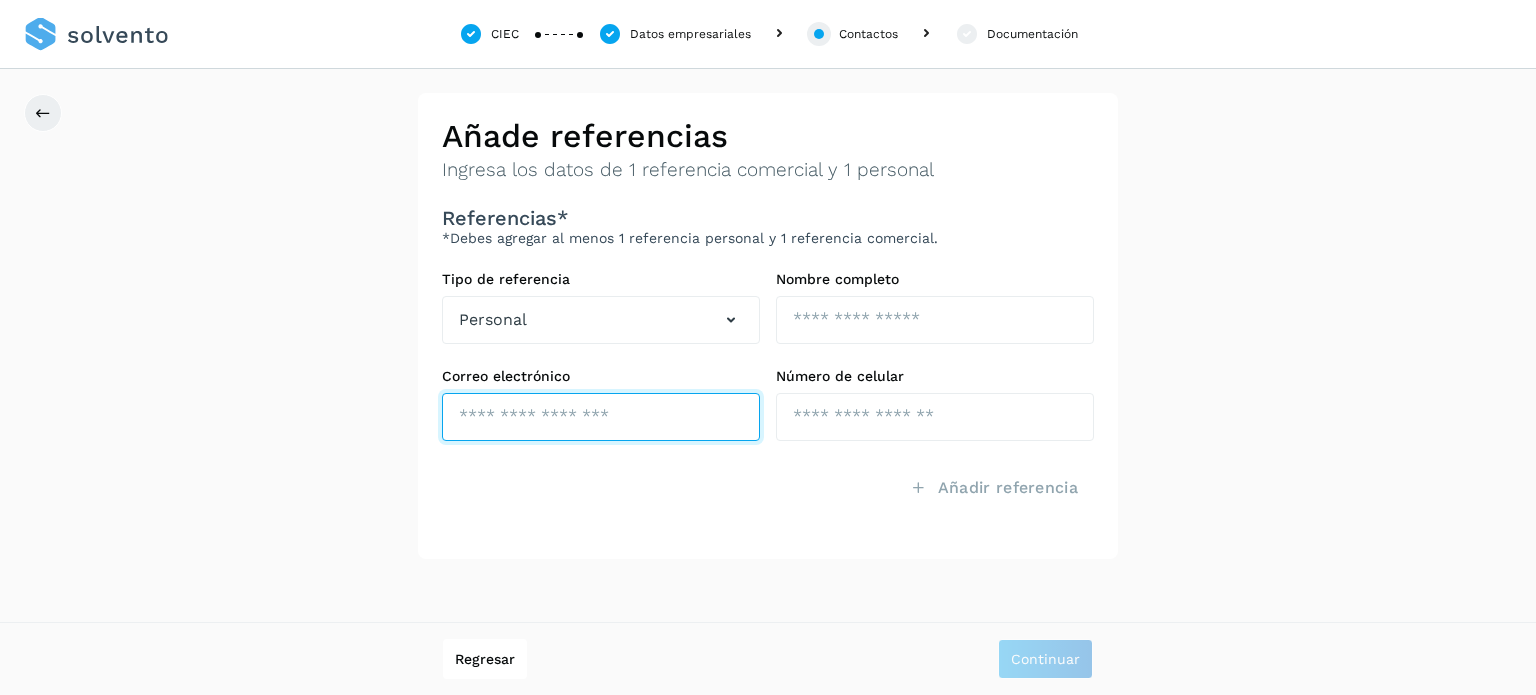 click at bounding box center (601, 417) 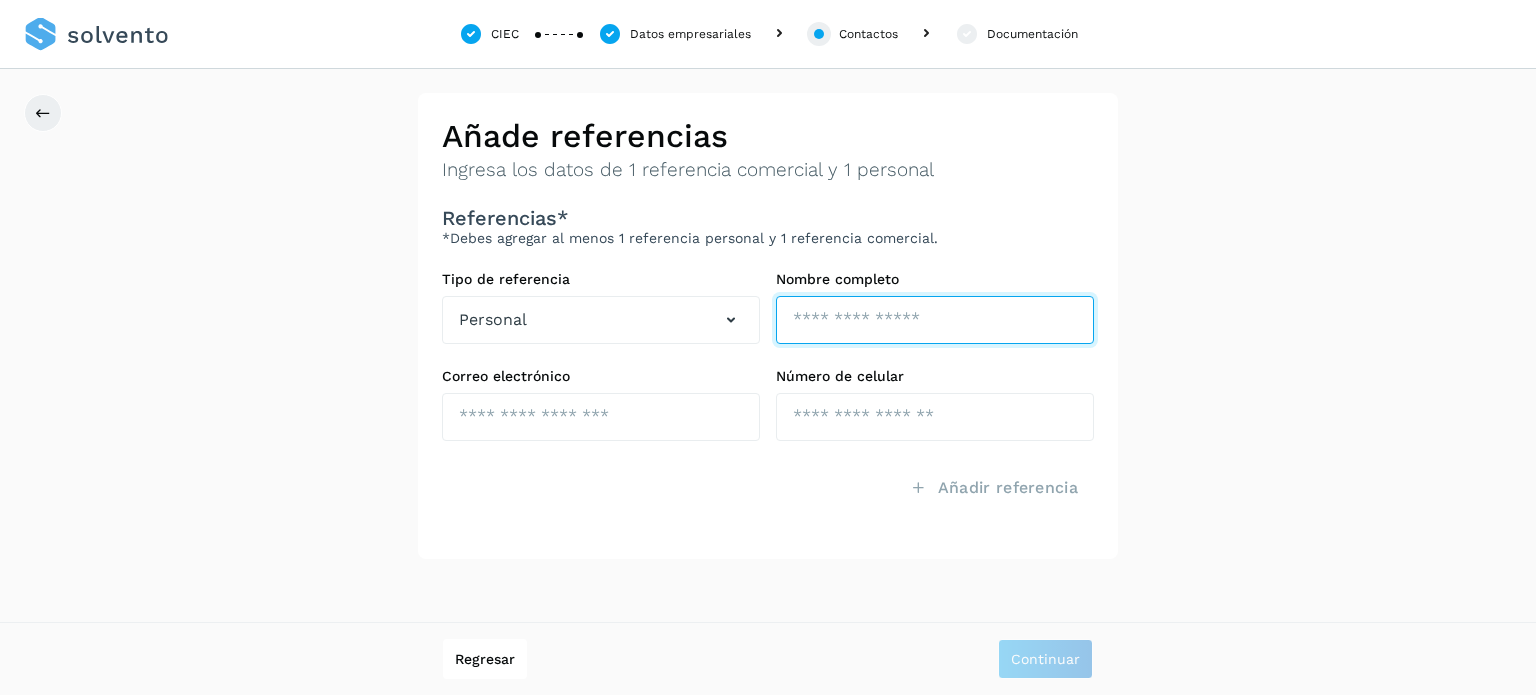 click at bounding box center [935, 320] 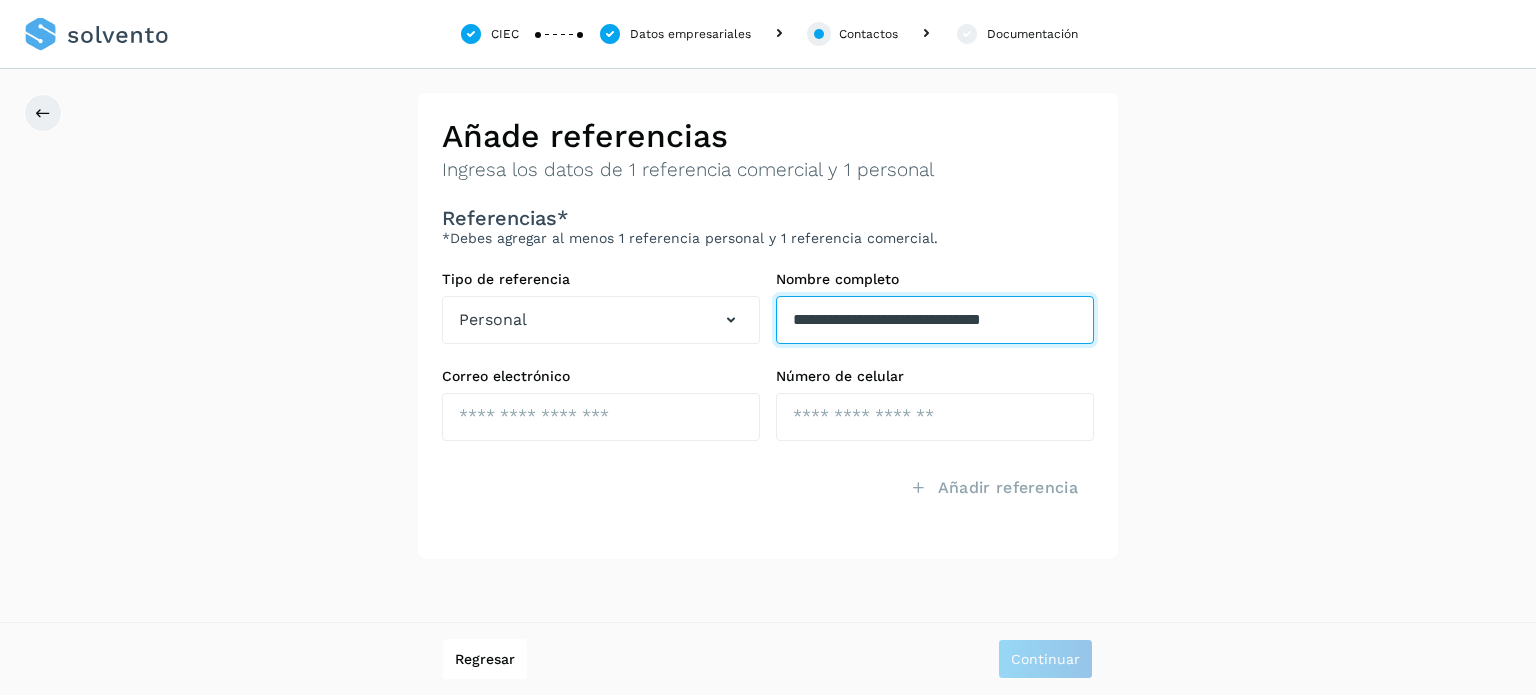 type on "**********" 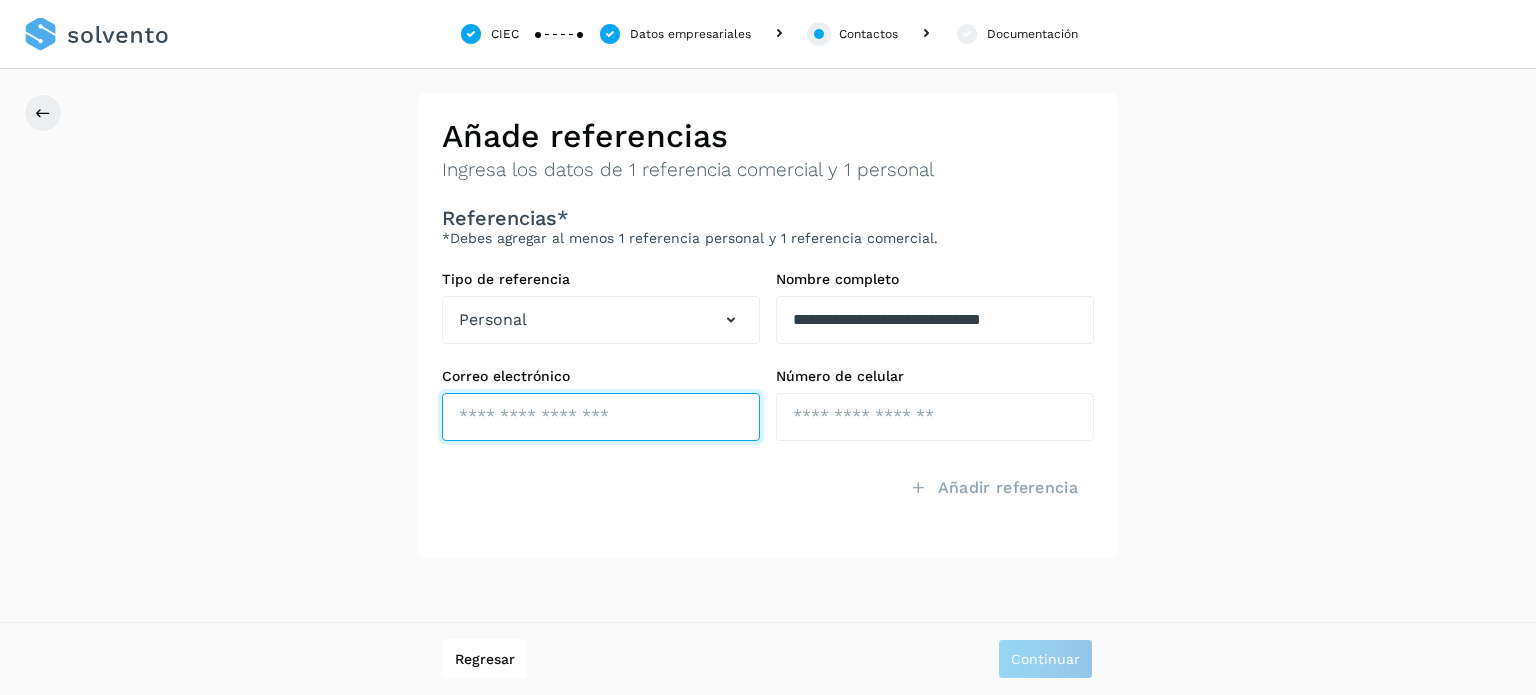 click at bounding box center (601, 417) 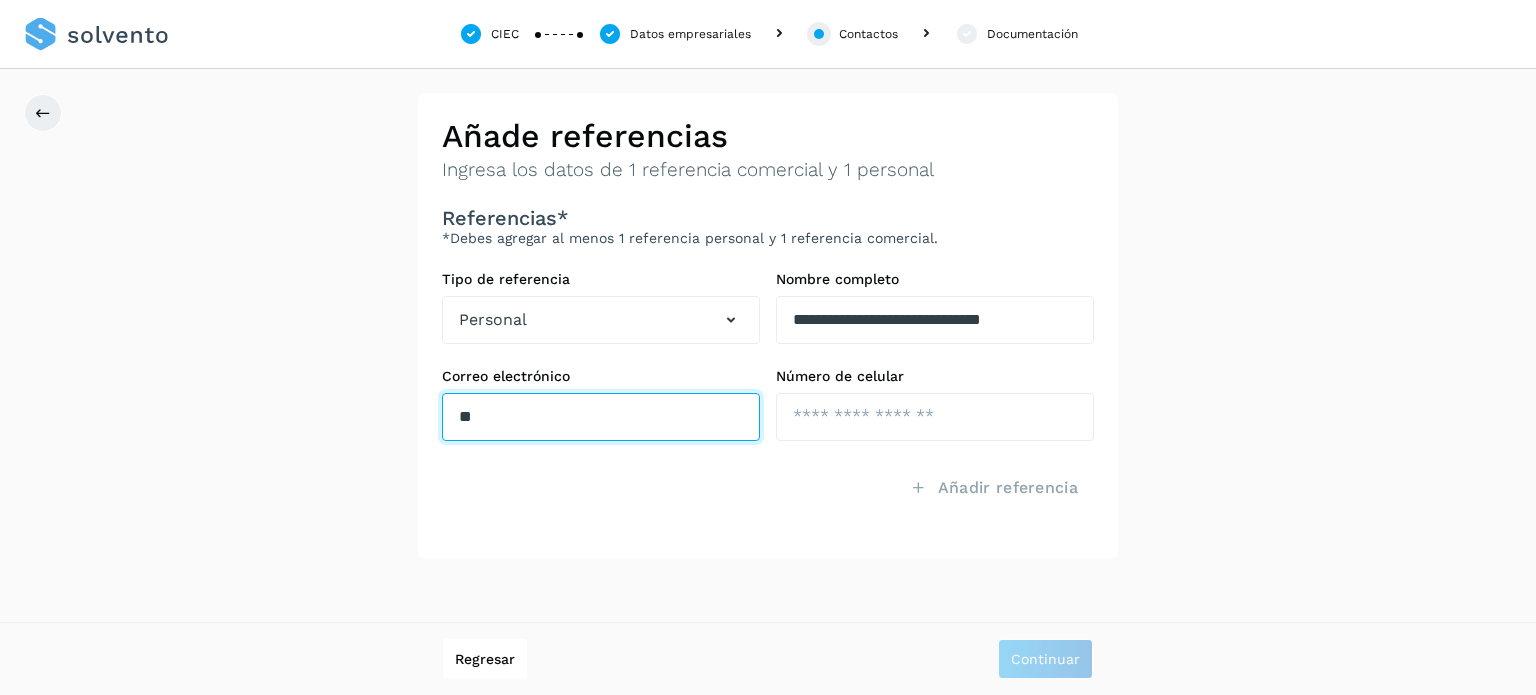 type on "*" 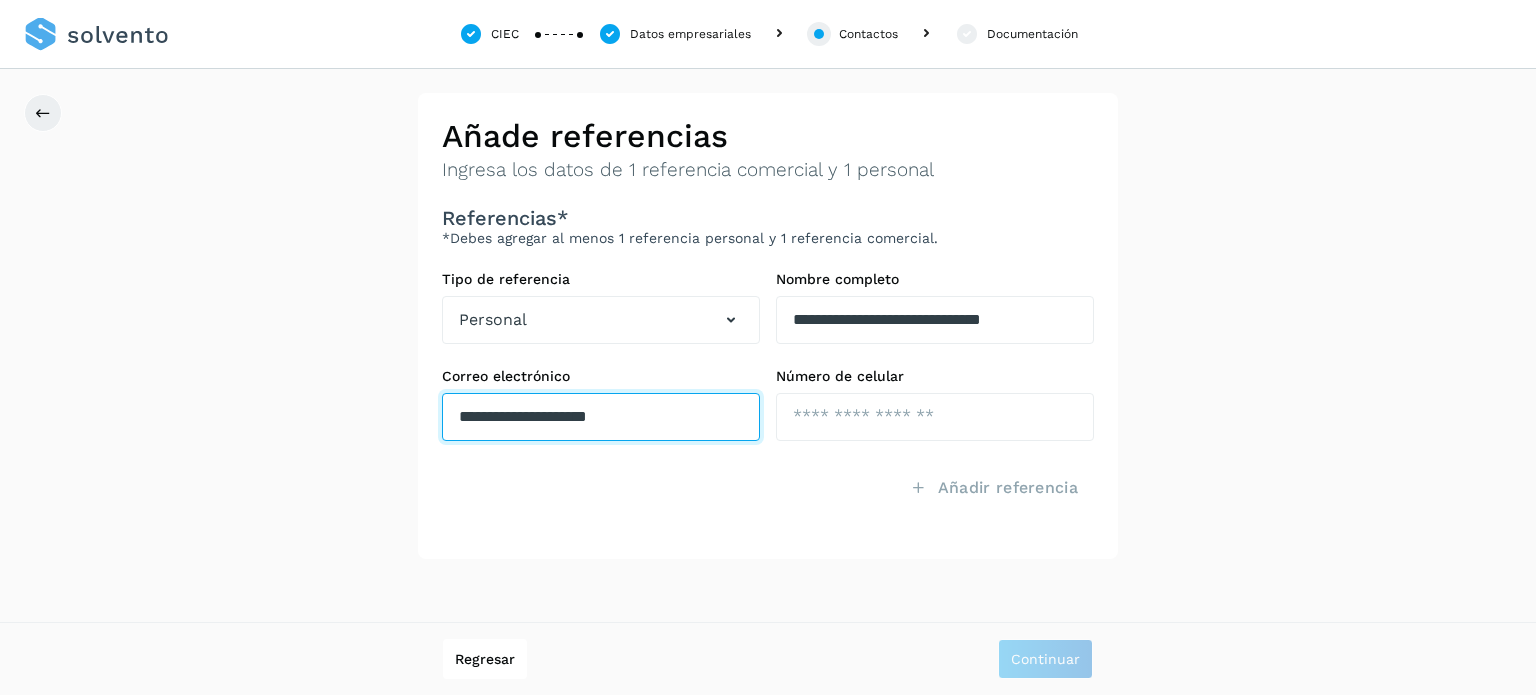 type on "**********" 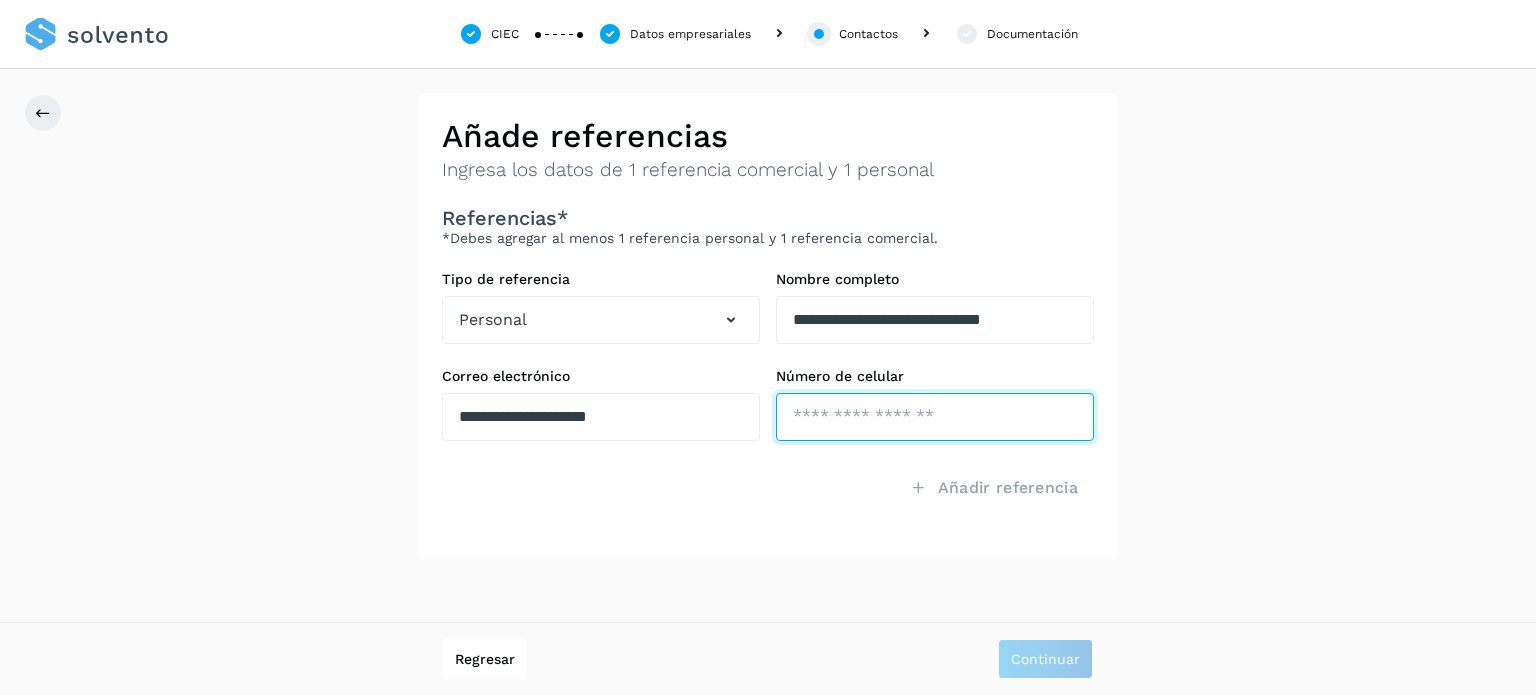 click at bounding box center [935, 417] 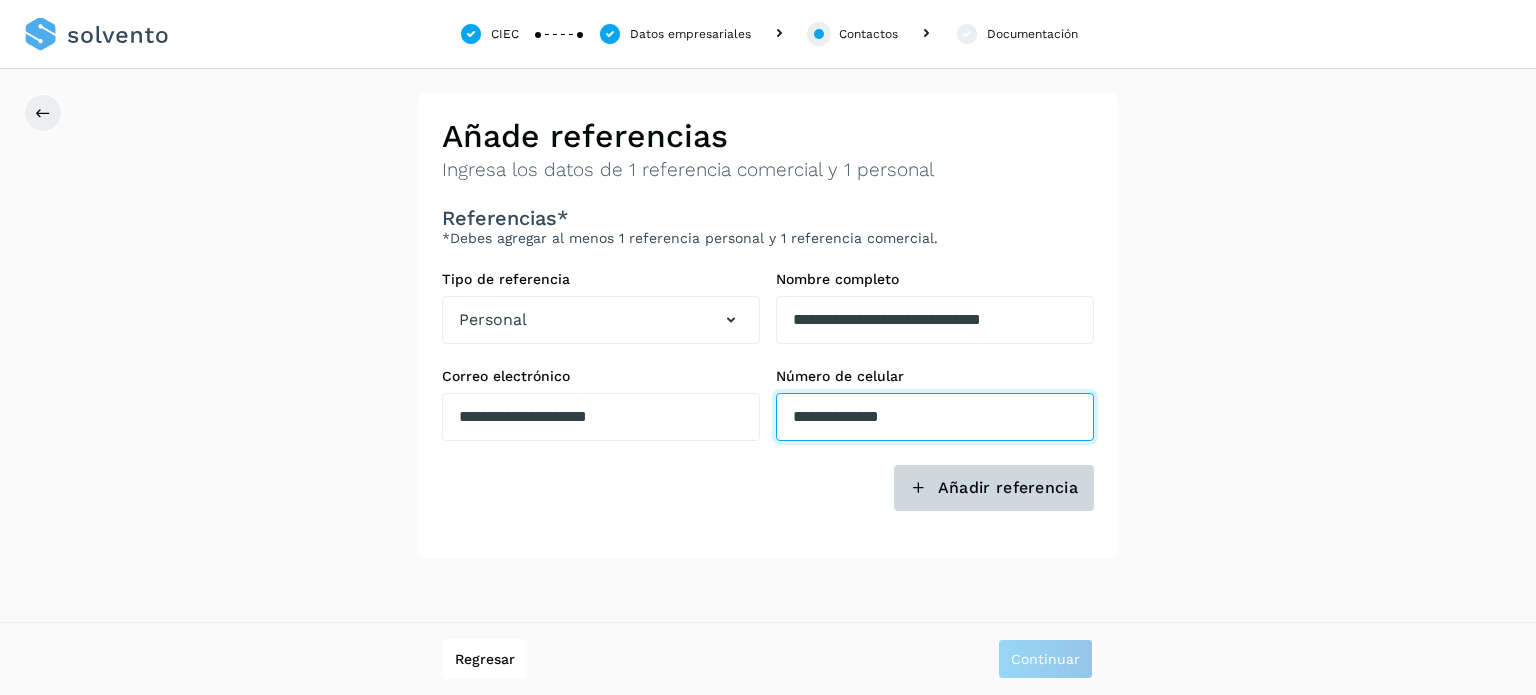 type on "**********" 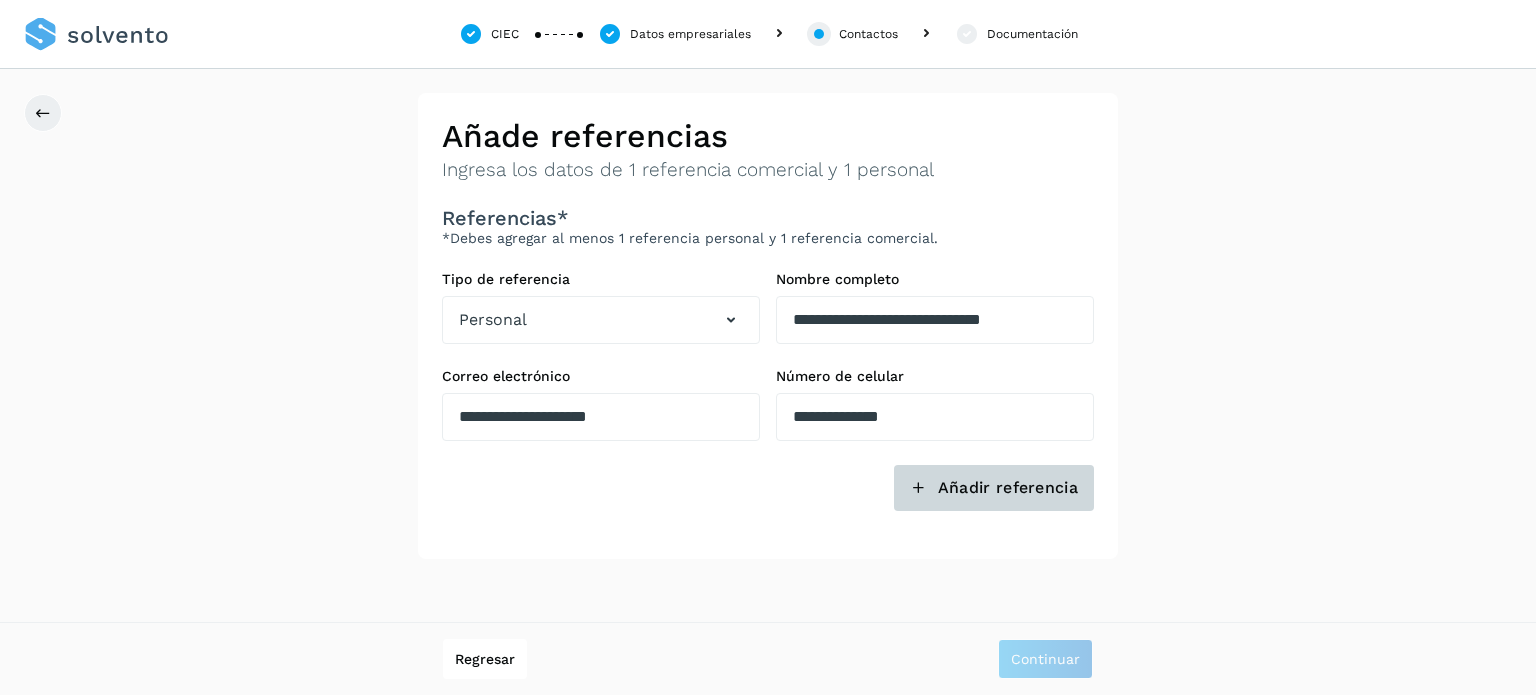 click on "Añadir referencia" at bounding box center [994, 488] 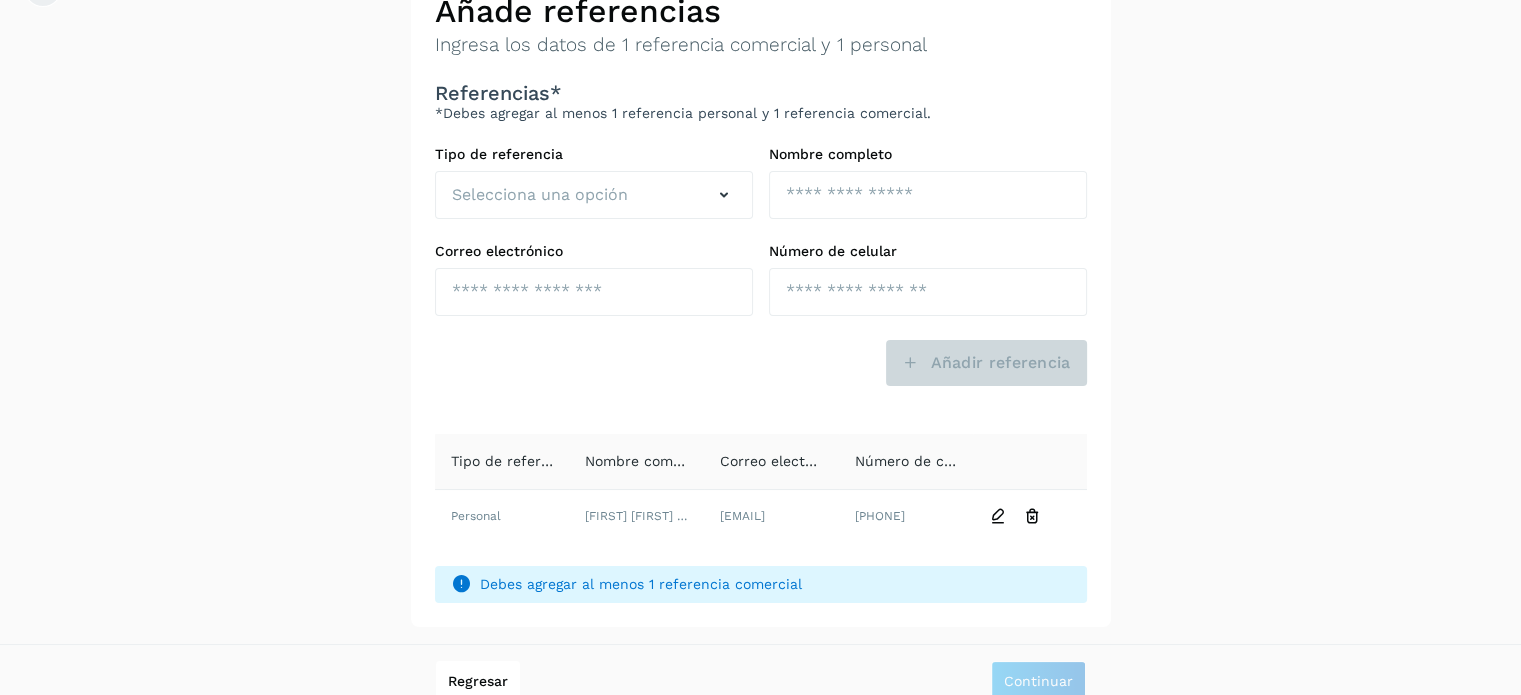 scroll, scrollTop: 145, scrollLeft: 0, axis: vertical 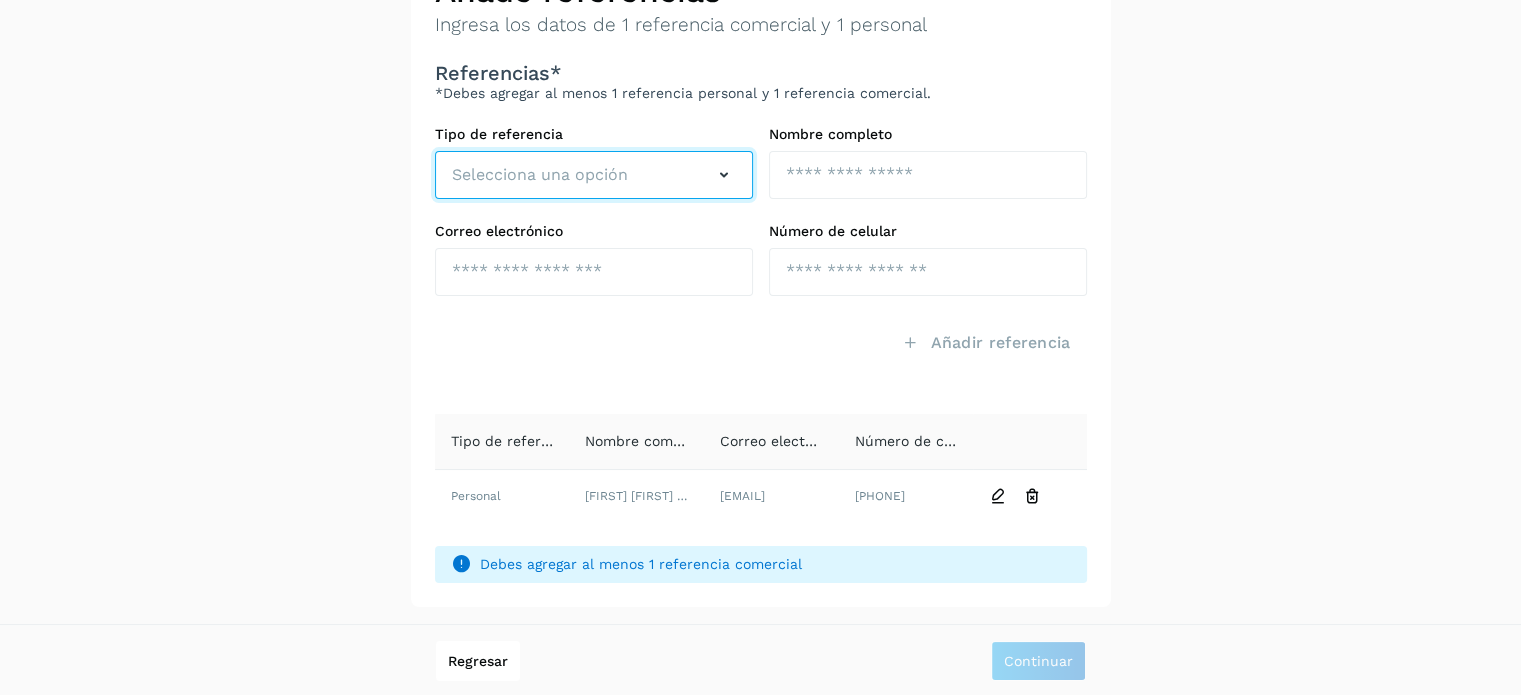 click on "Selecciona una opción" at bounding box center [594, 175] 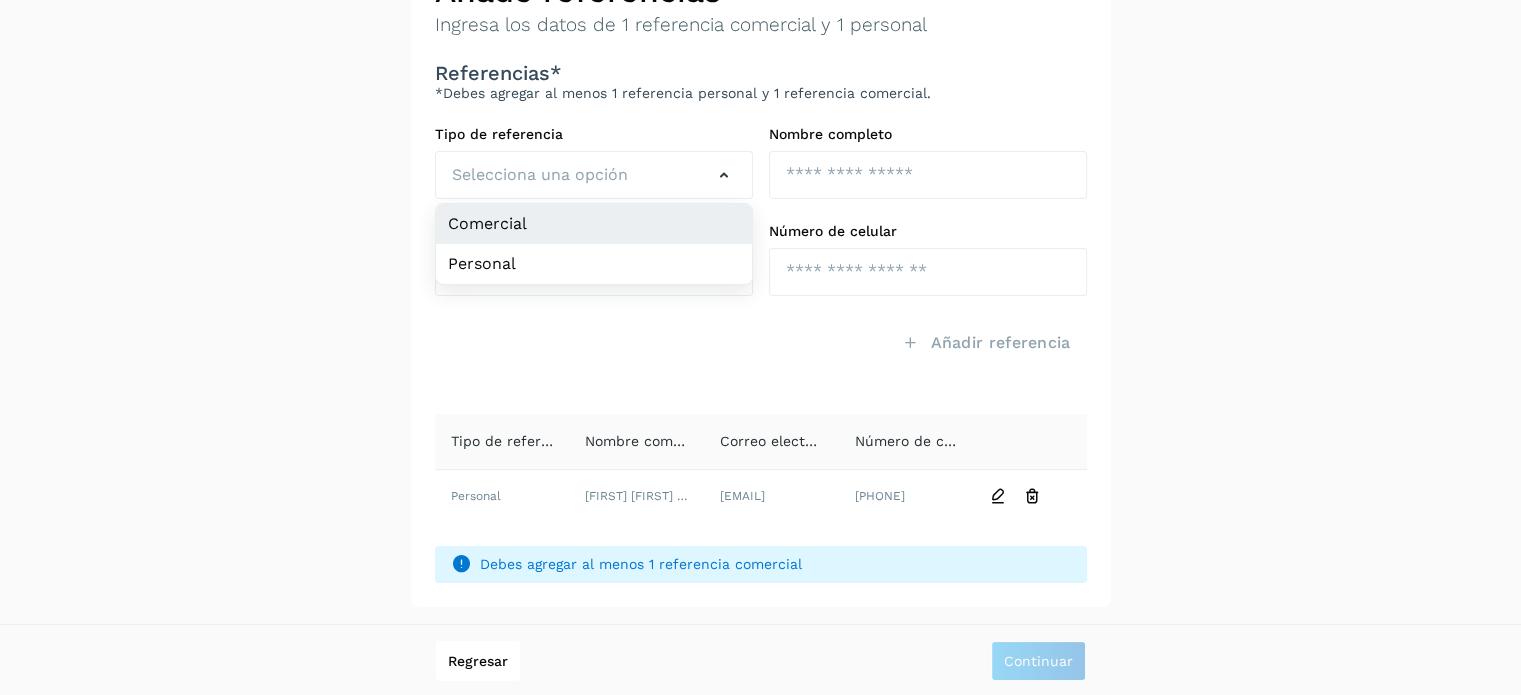 click on "Comercial" 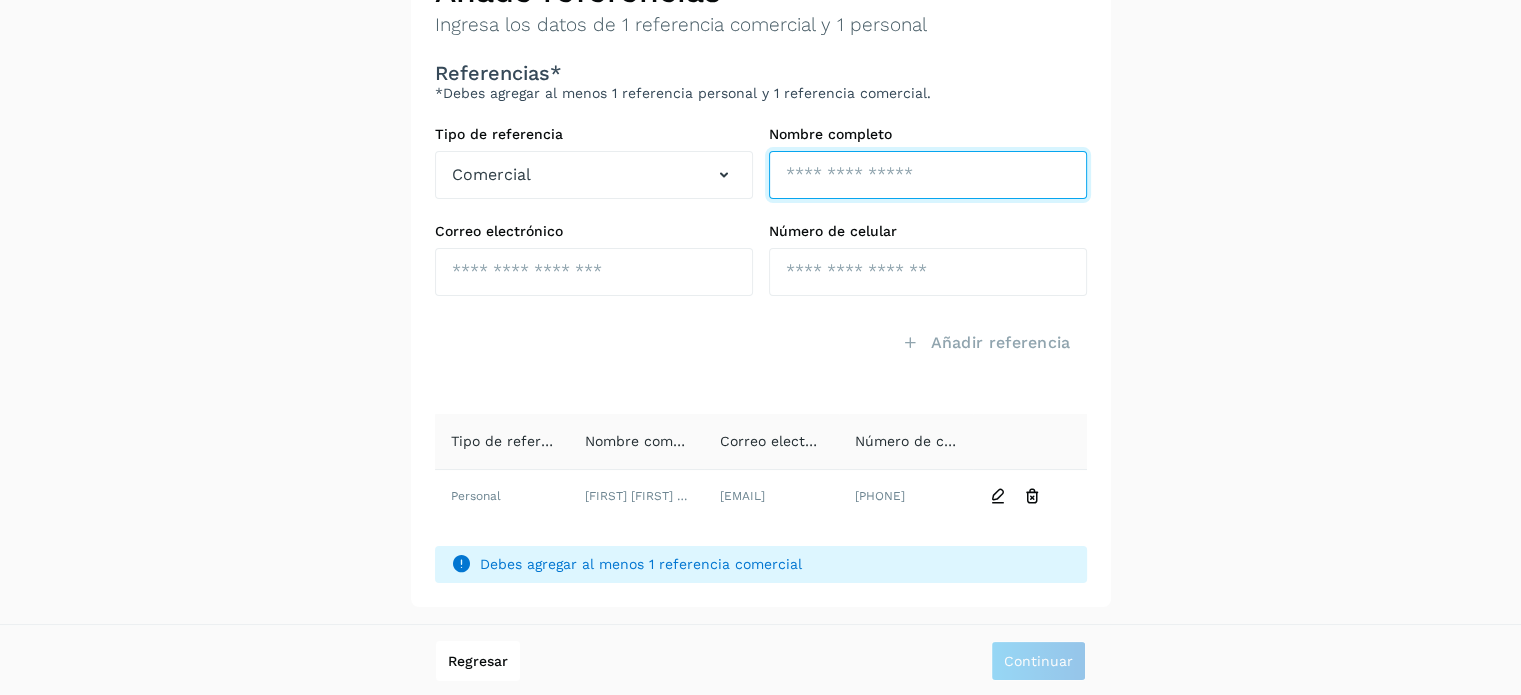click at bounding box center (928, 175) 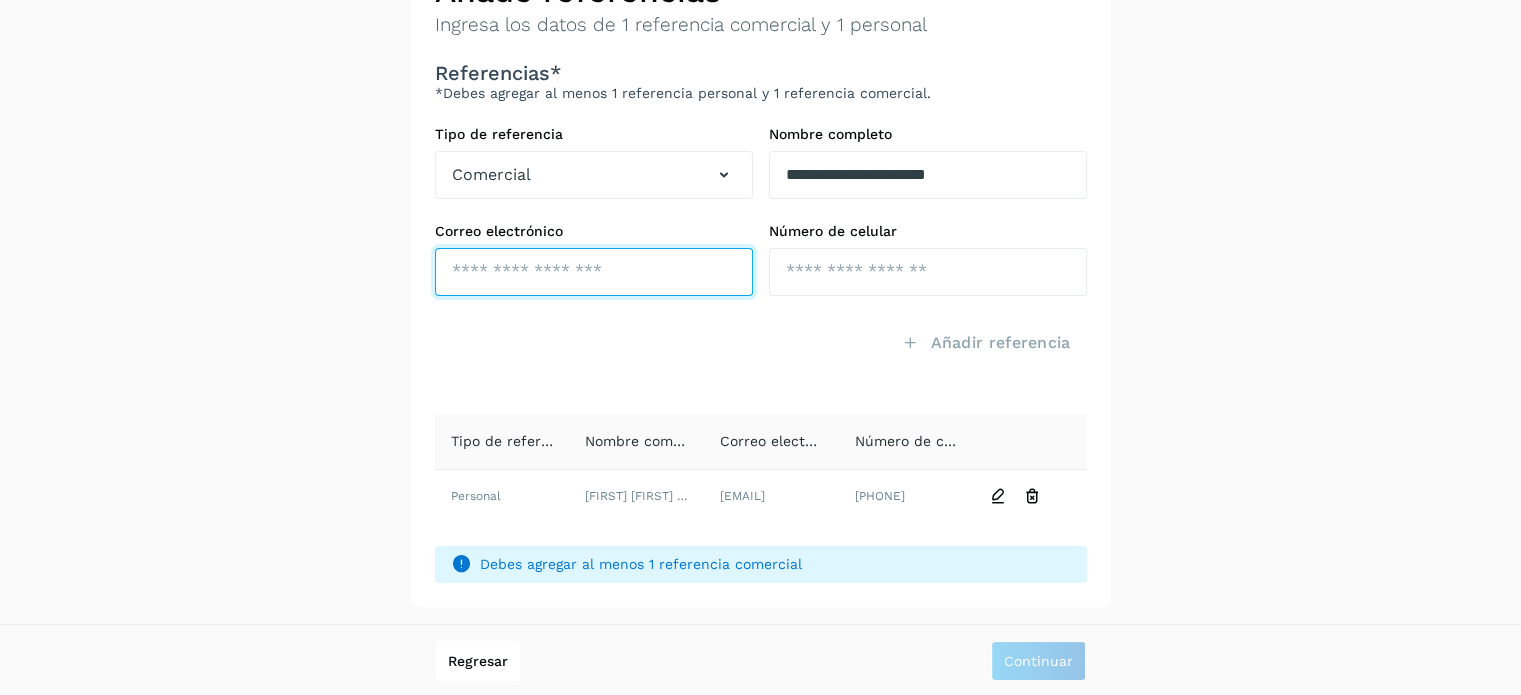 click at bounding box center [594, 272] 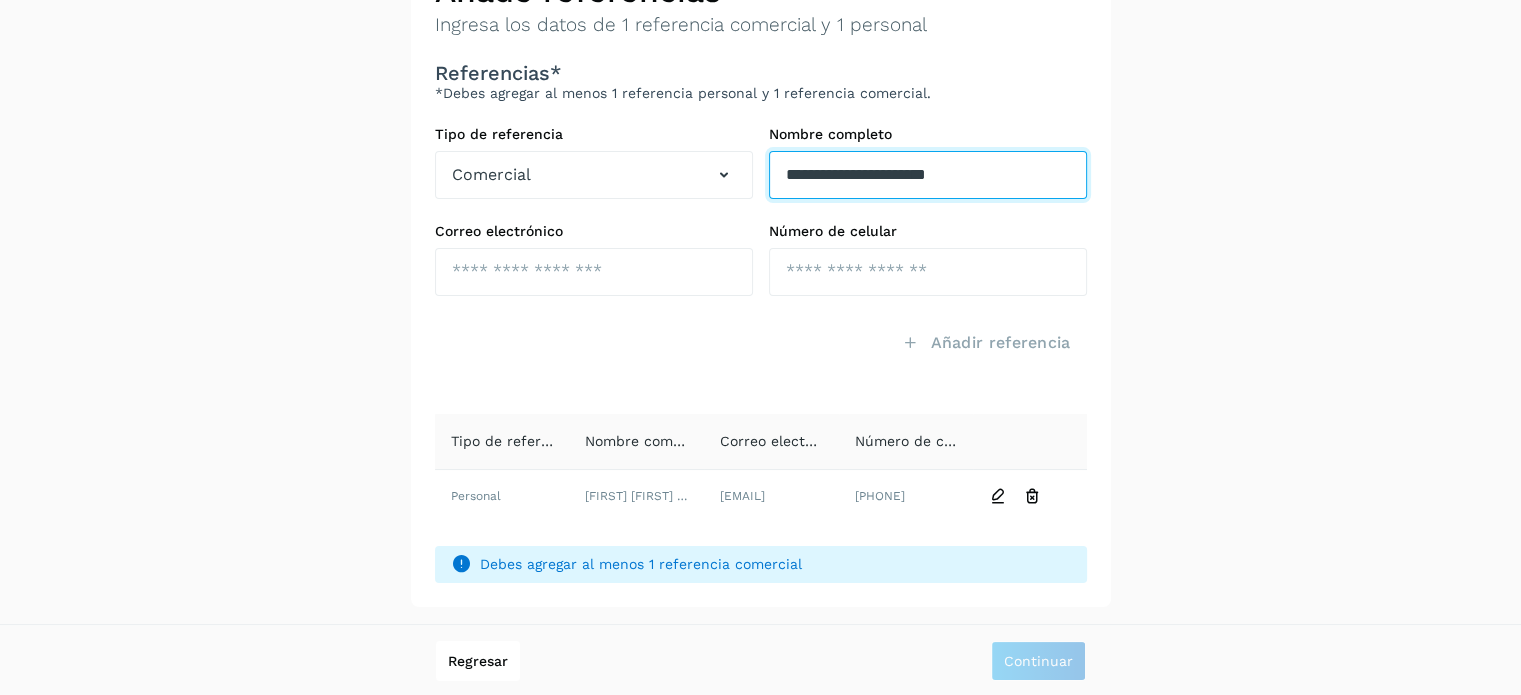 click on "**********" at bounding box center [928, 175] 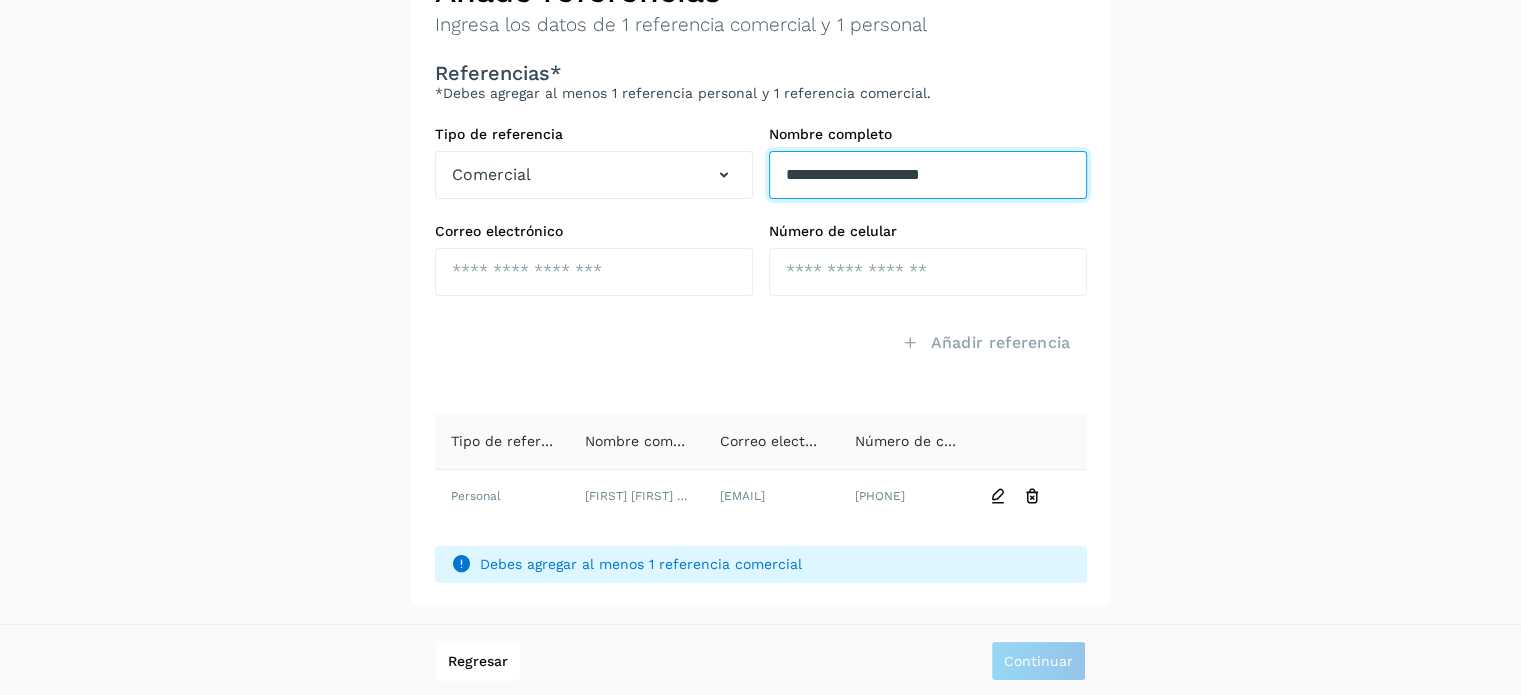 type on "**********" 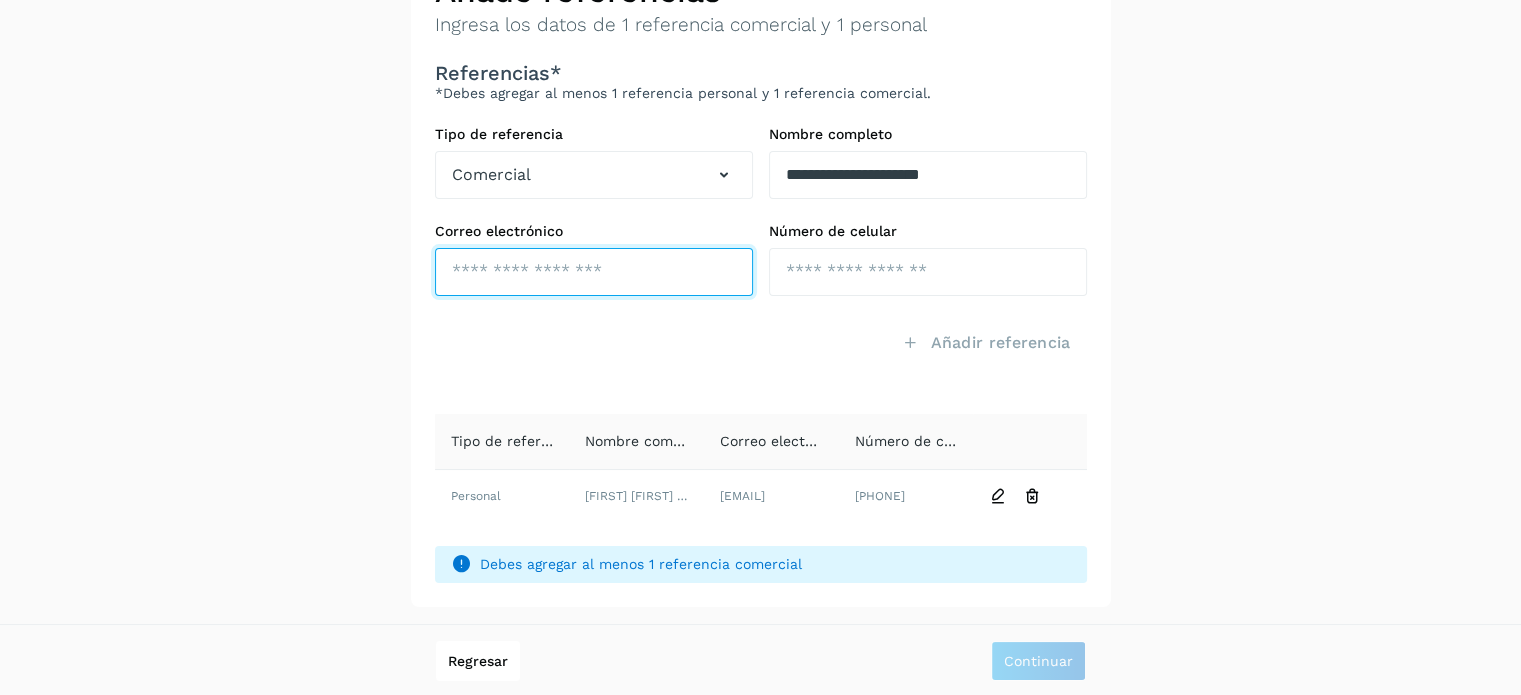 click at bounding box center [594, 272] 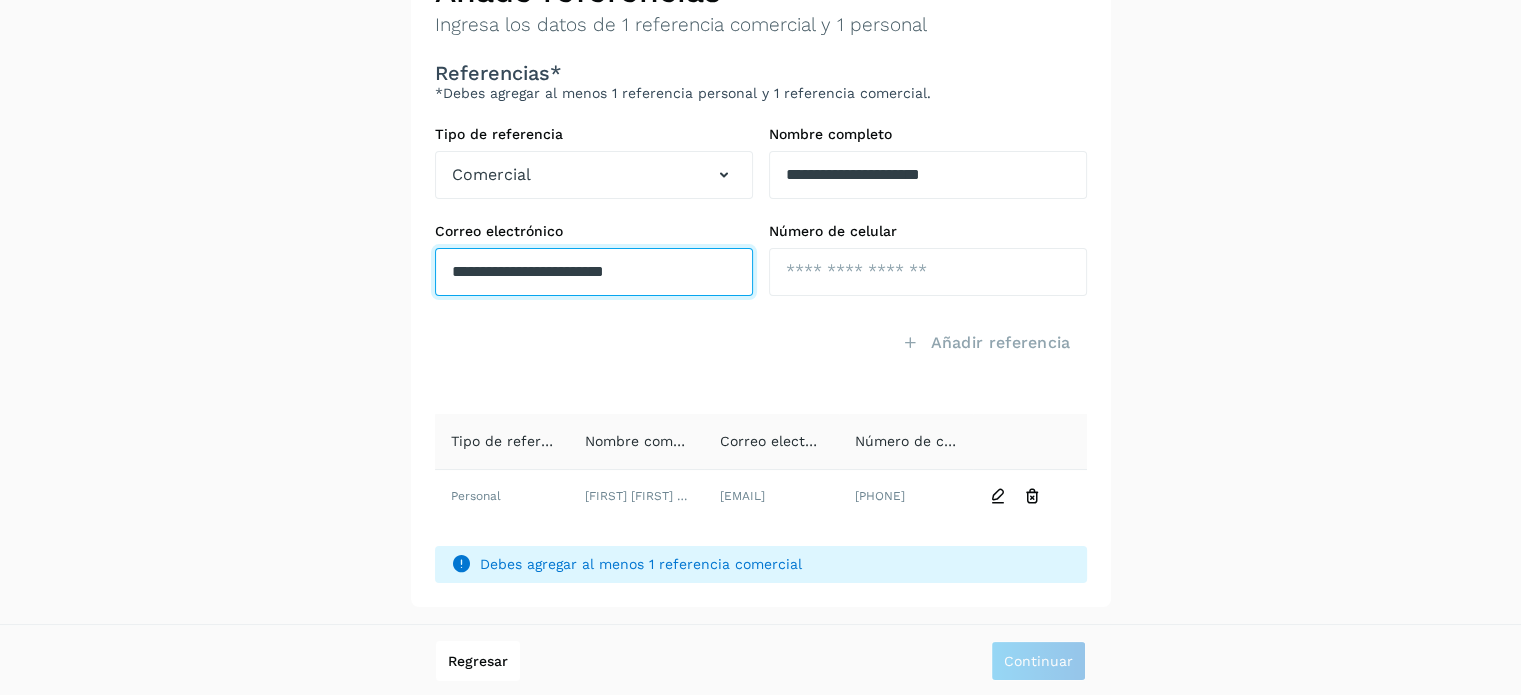 type on "**********" 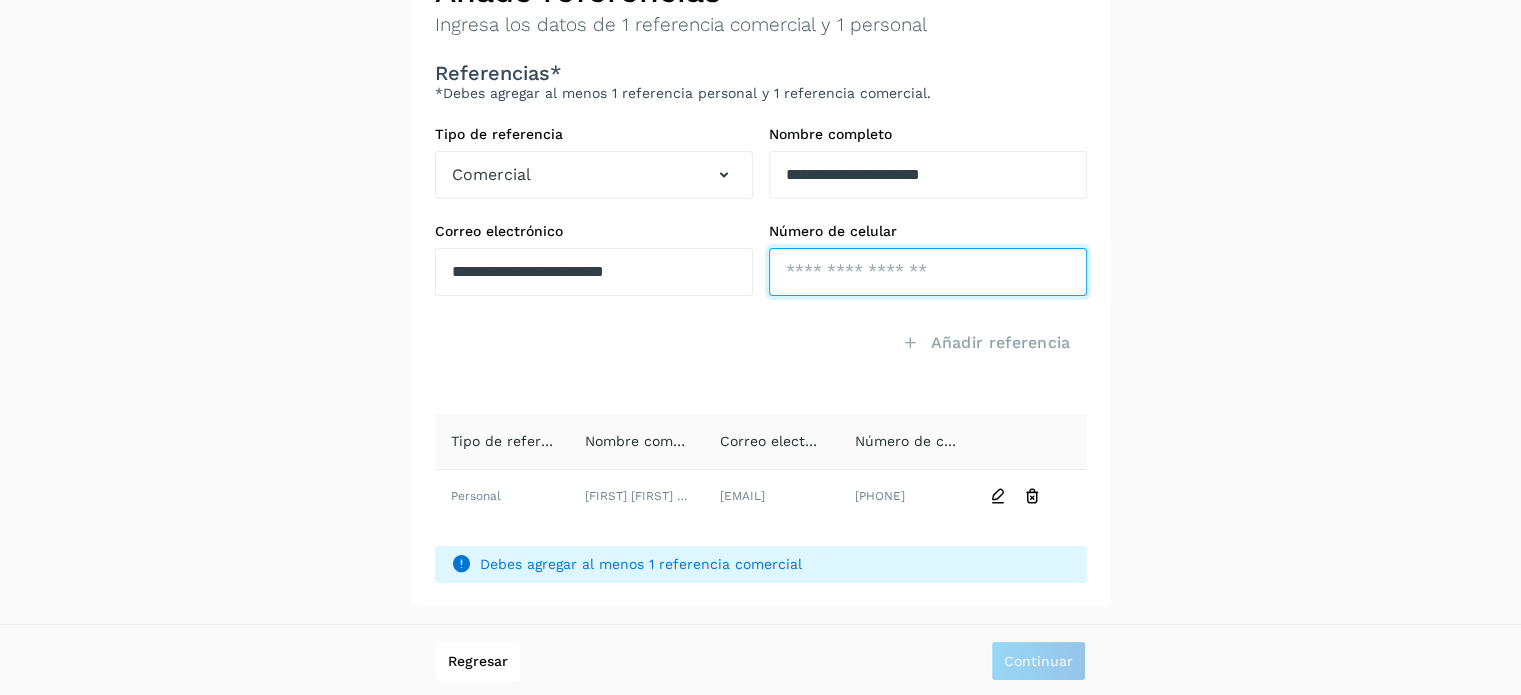 click at bounding box center (928, 272) 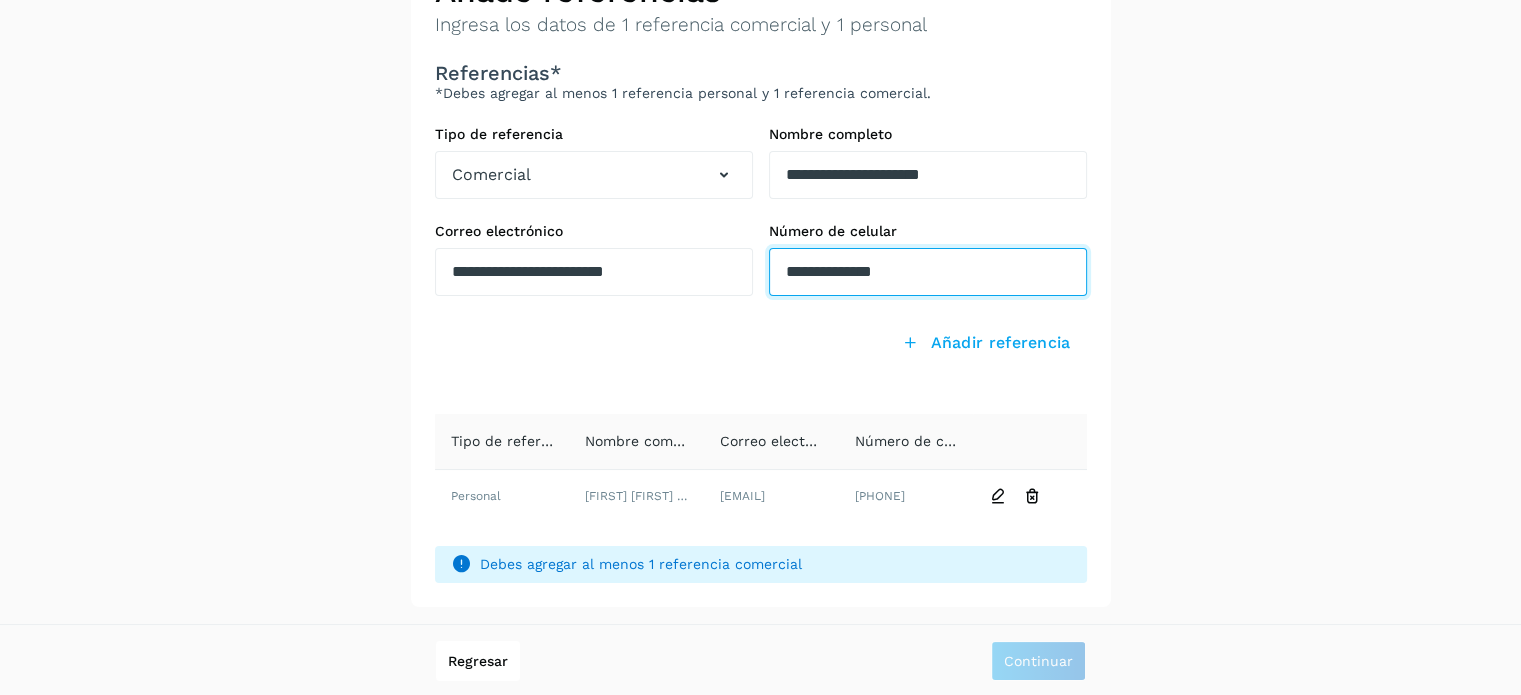 type on "**********" 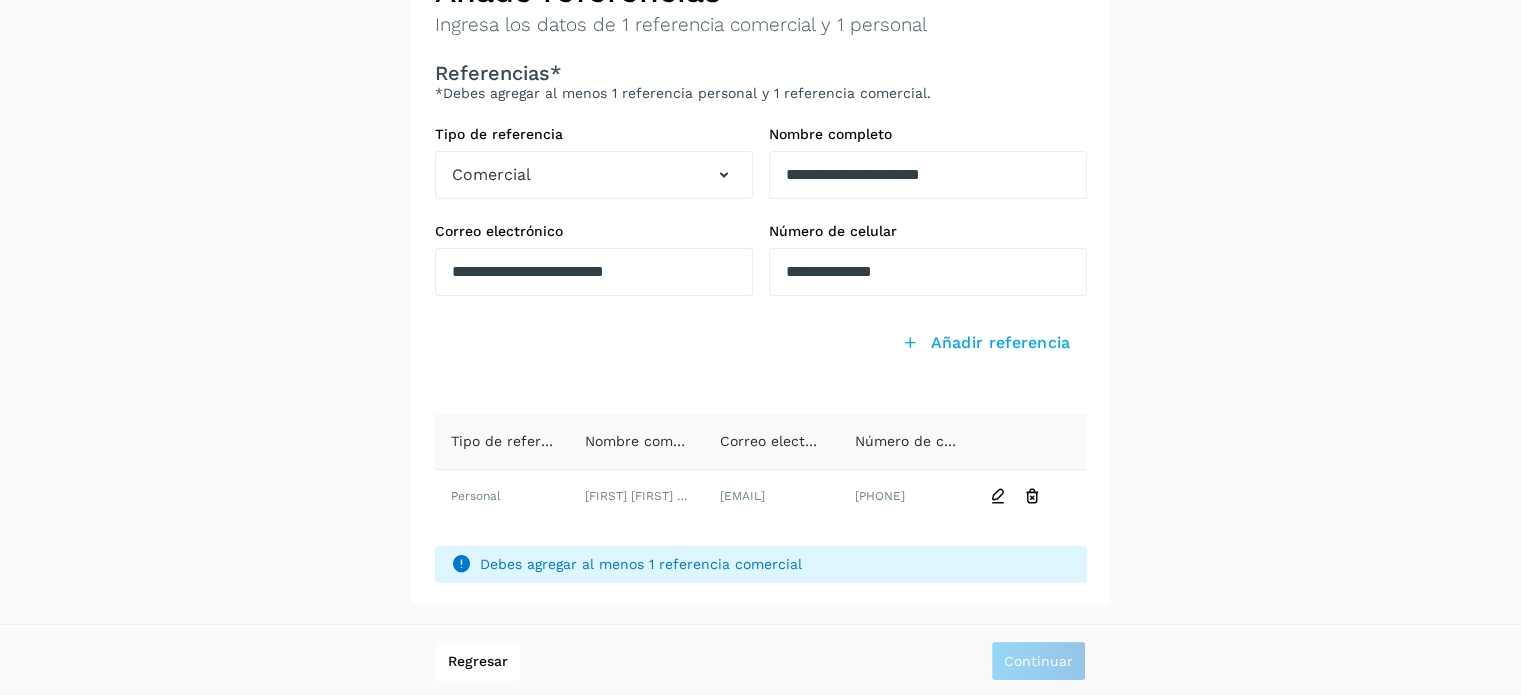 click at bounding box center (594, 357) 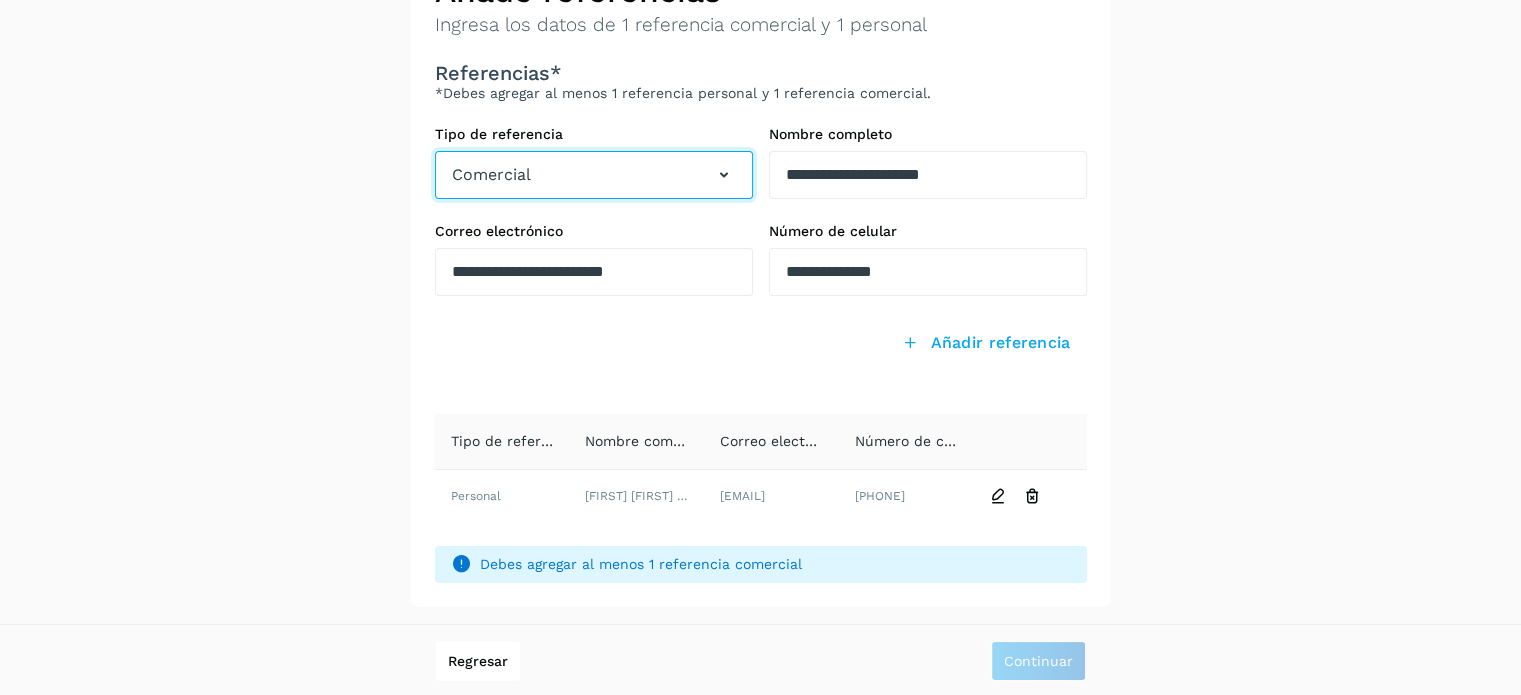 click at bounding box center (724, 175) 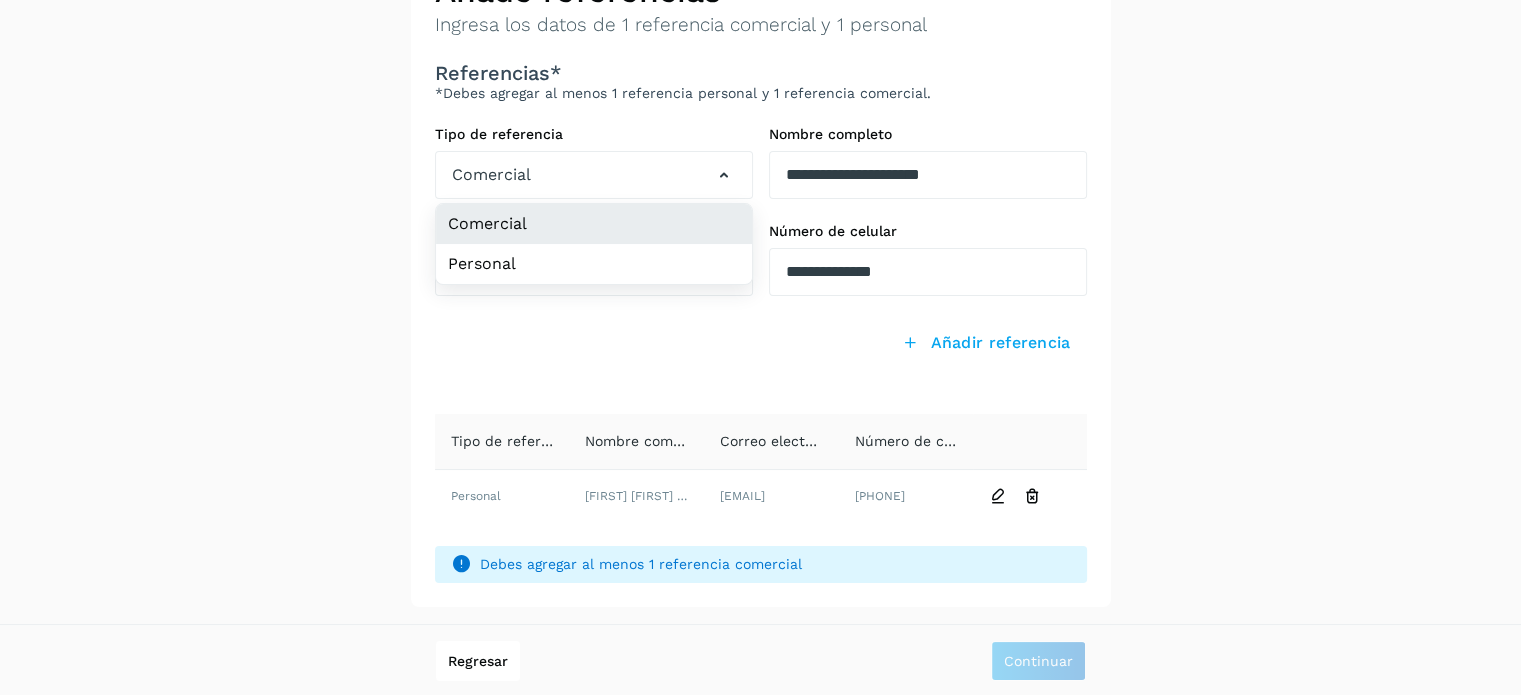 click on "Comercial" 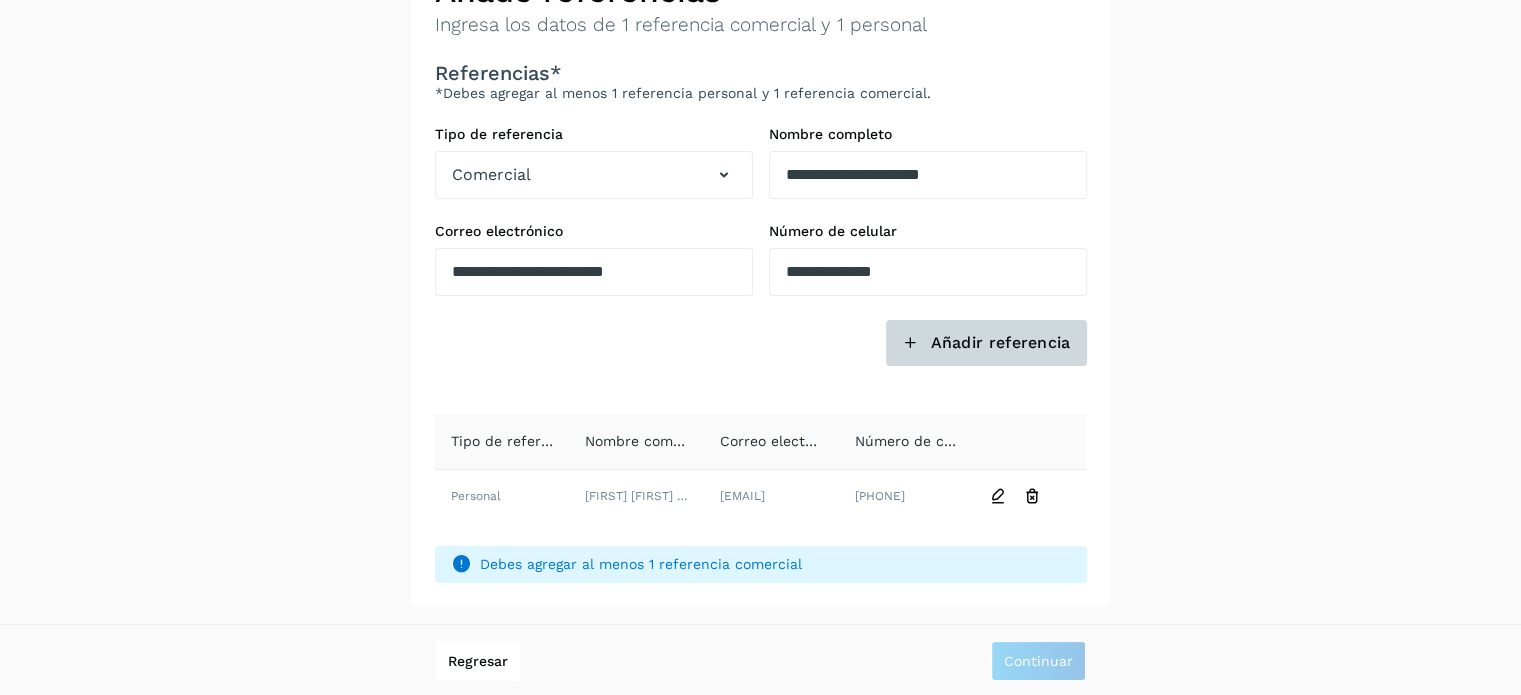 click on "Añadir referencia" 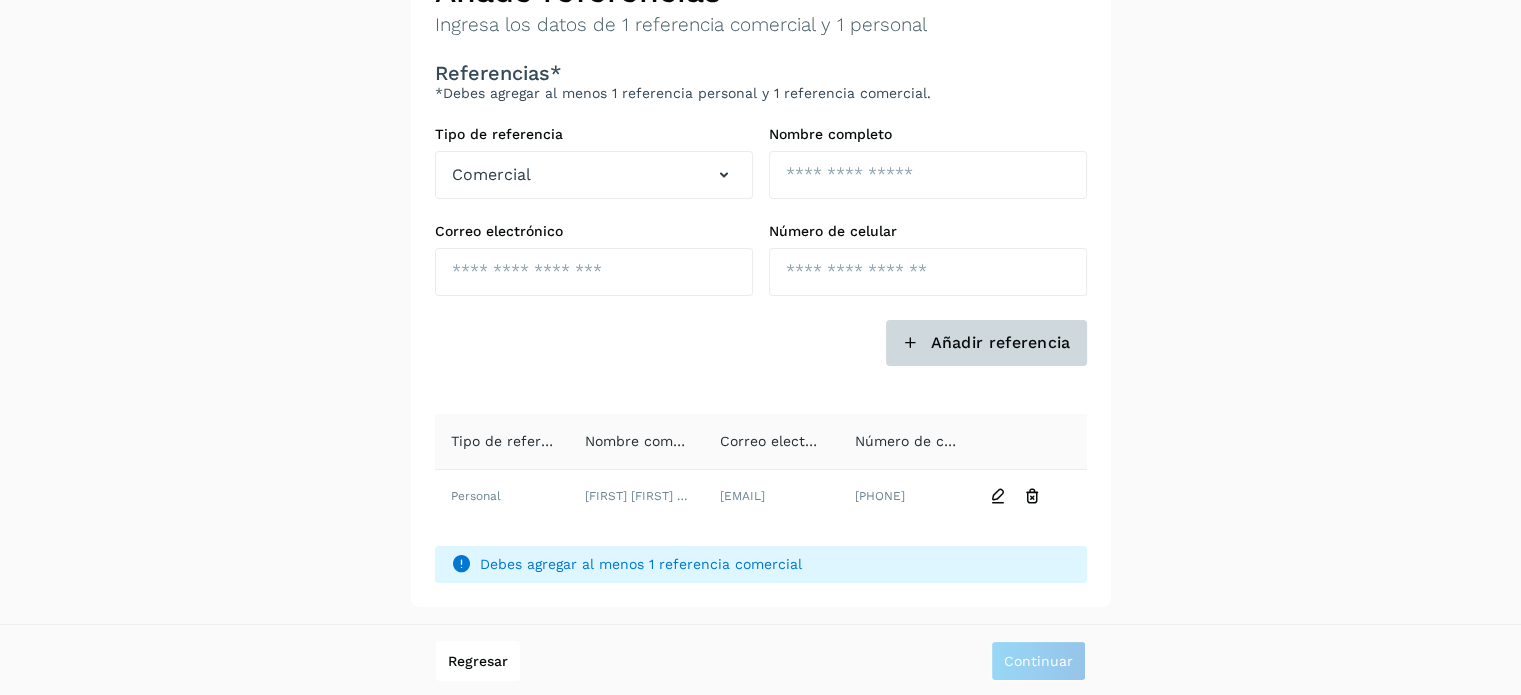 scroll, scrollTop: 136, scrollLeft: 0, axis: vertical 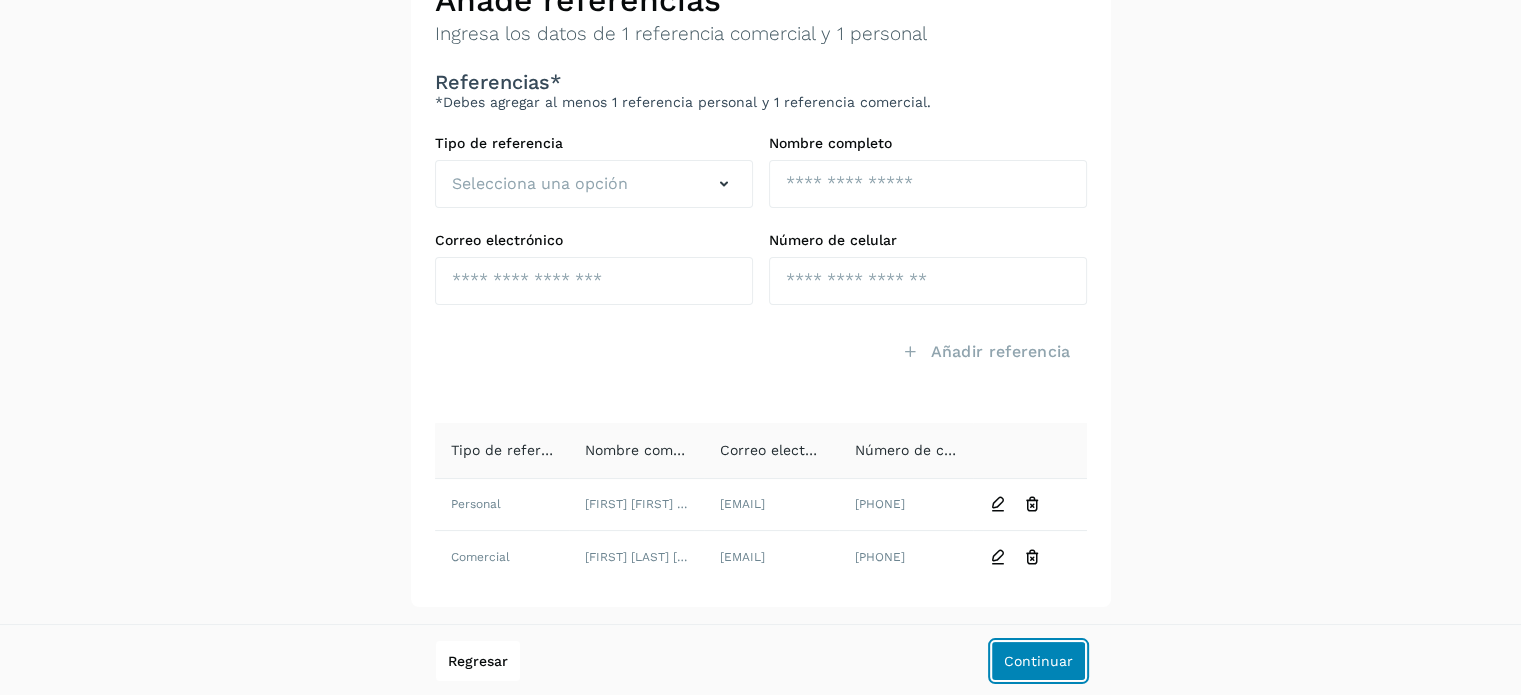 click on "Continuar" 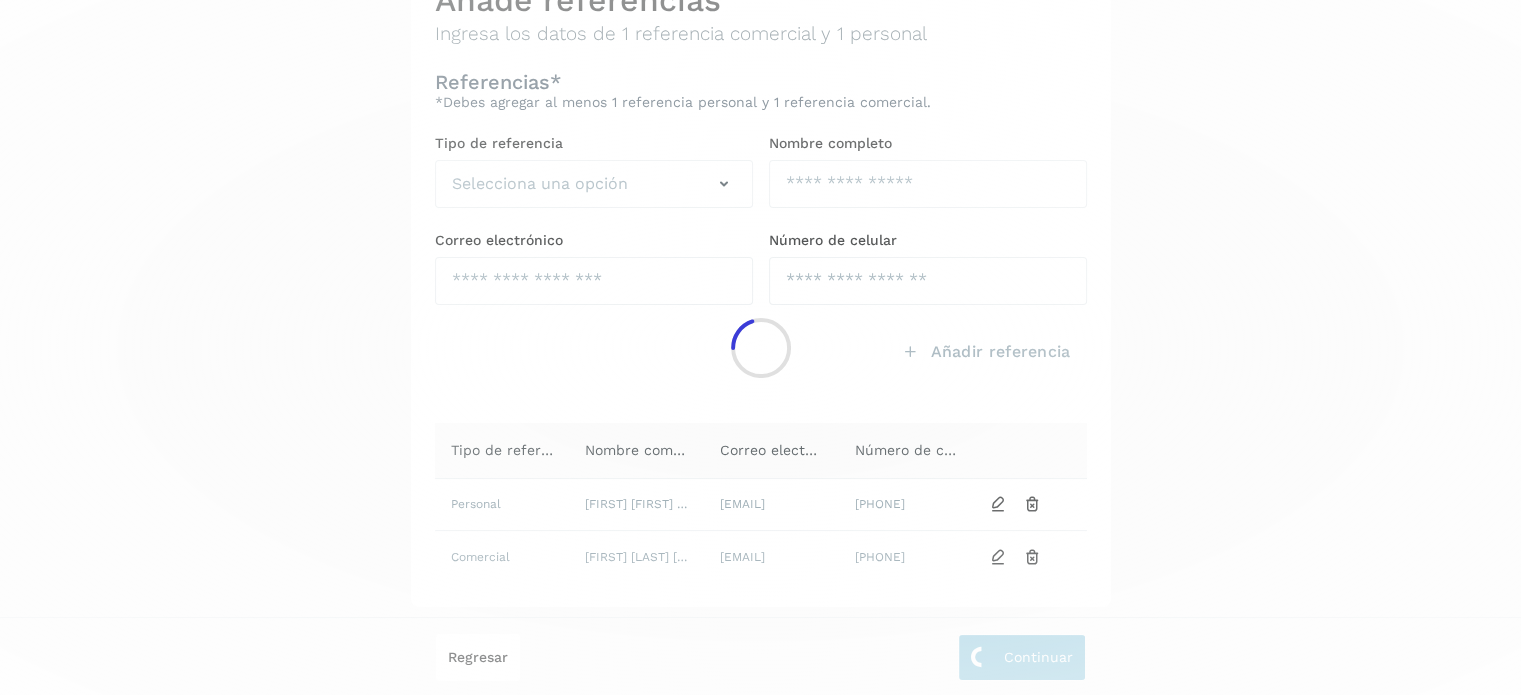 scroll, scrollTop: 0, scrollLeft: 0, axis: both 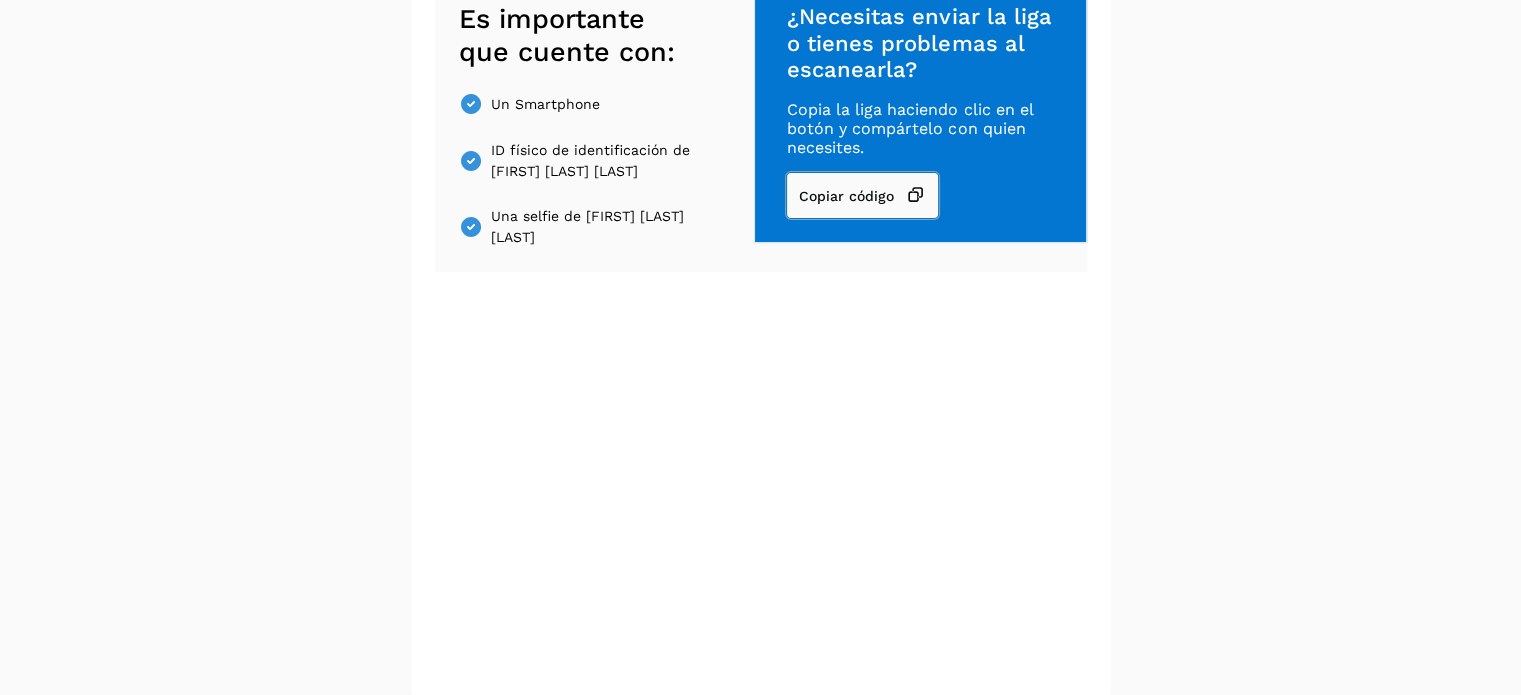 click on "Copiar código" 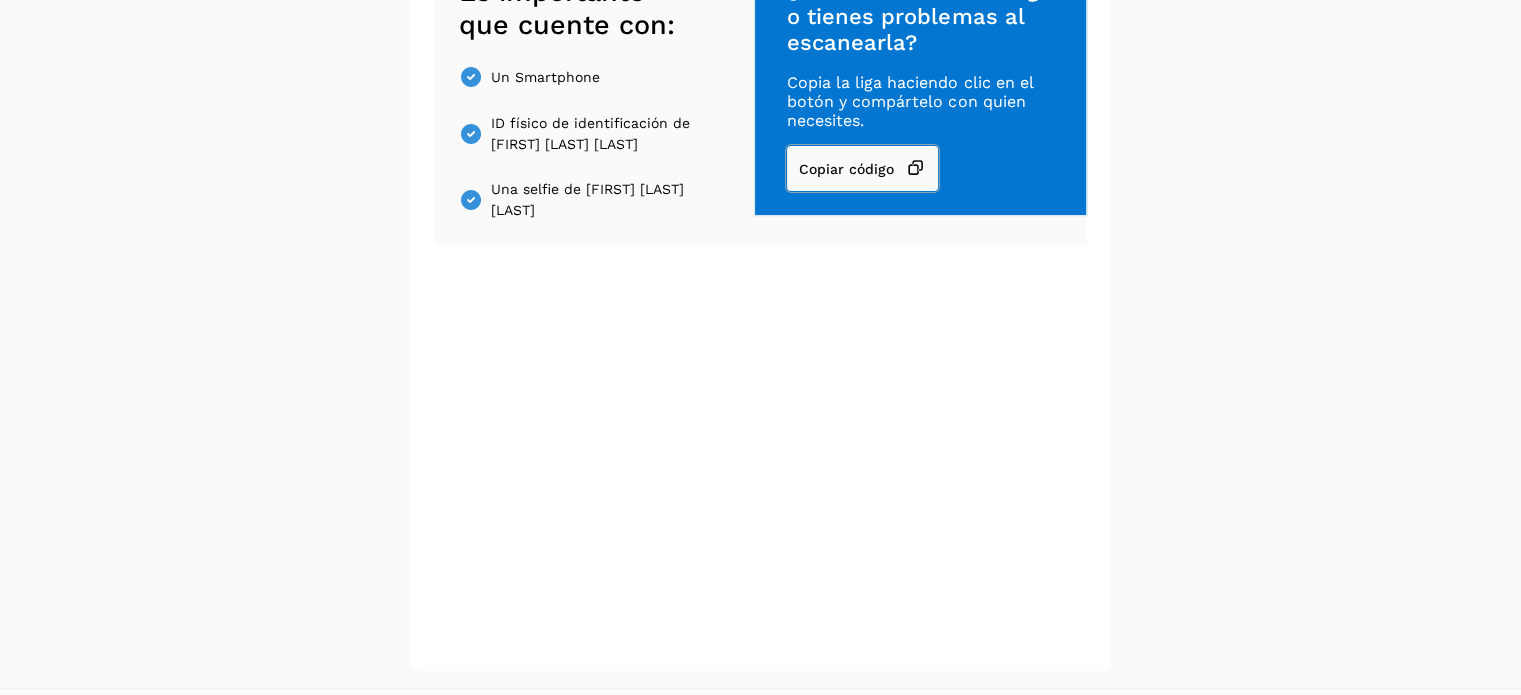 scroll, scrollTop: 192, scrollLeft: 0, axis: vertical 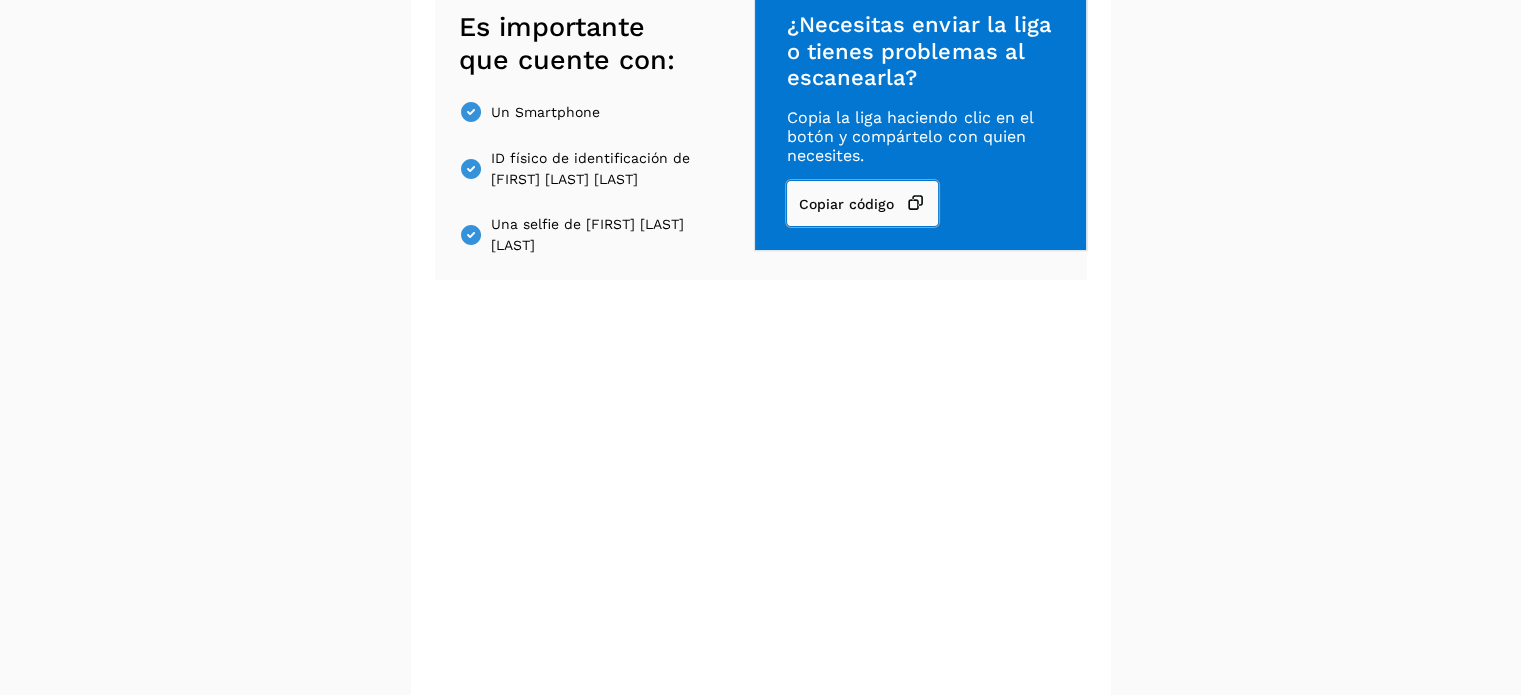 click on "Copiar código" at bounding box center (862, 203) 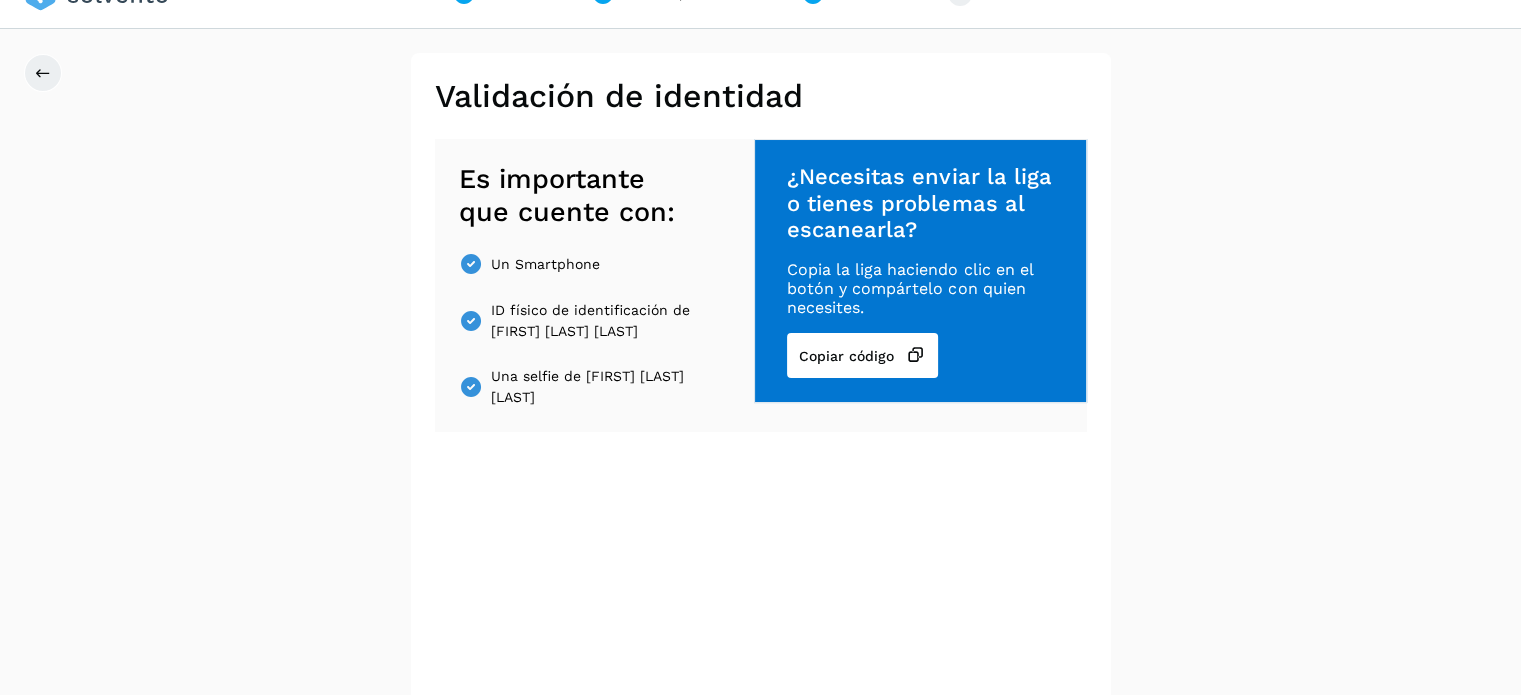 scroll, scrollTop: 0, scrollLeft: 0, axis: both 